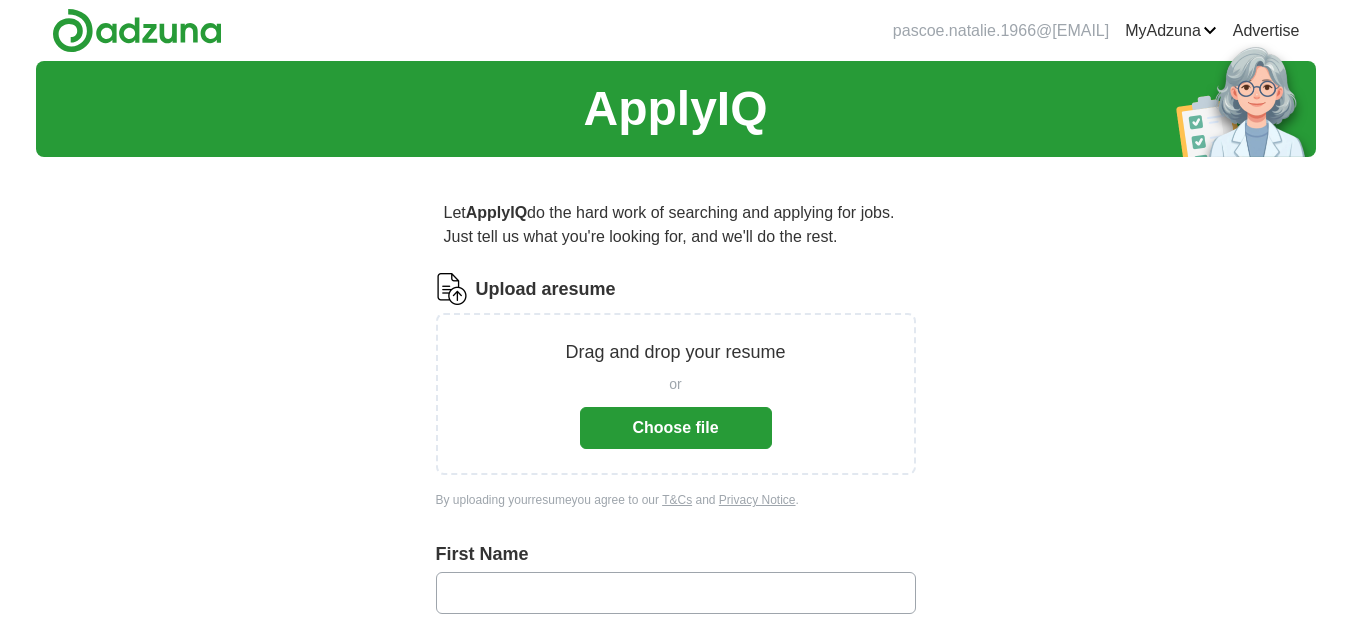 scroll, scrollTop: 0, scrollLeft: 0, axis: both 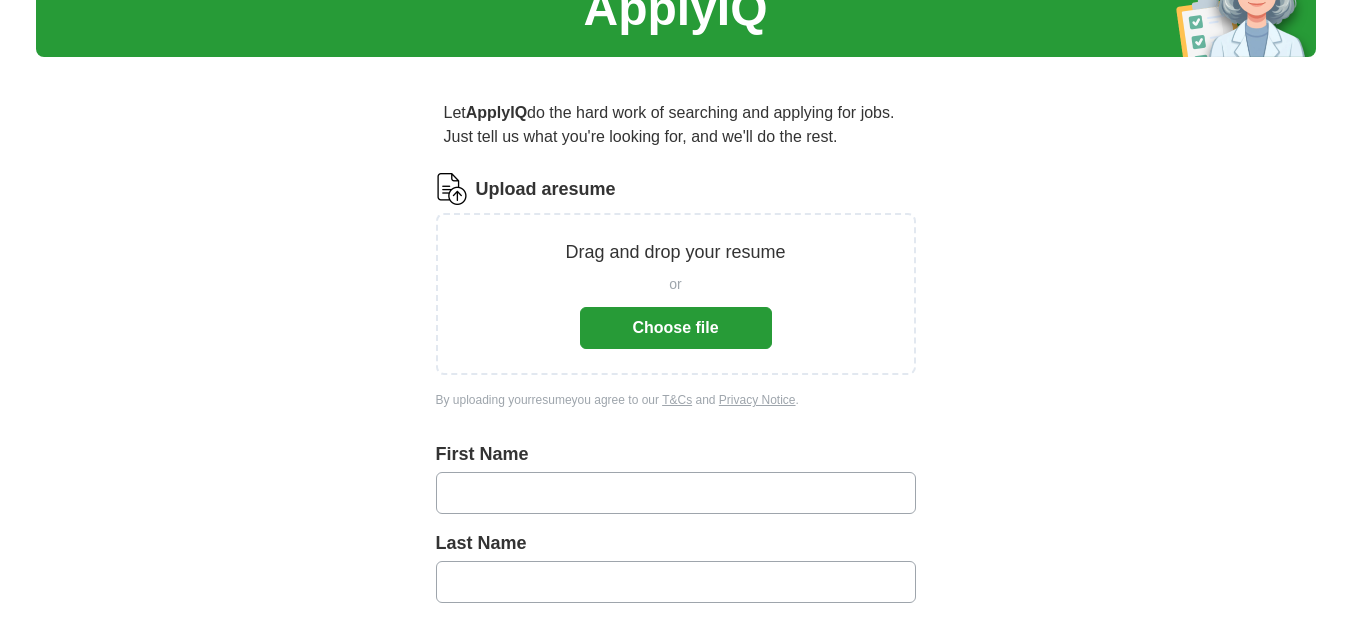 click on "Choose file" at bounding box center (676, 328) 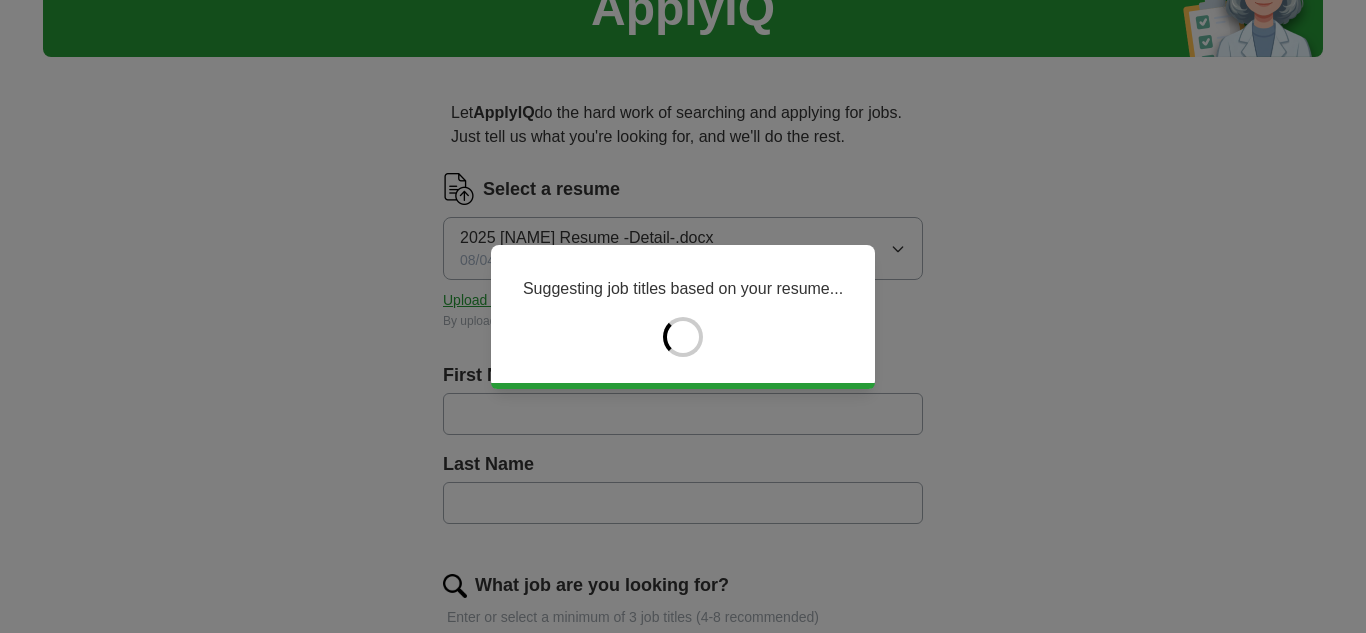 type on "*******" 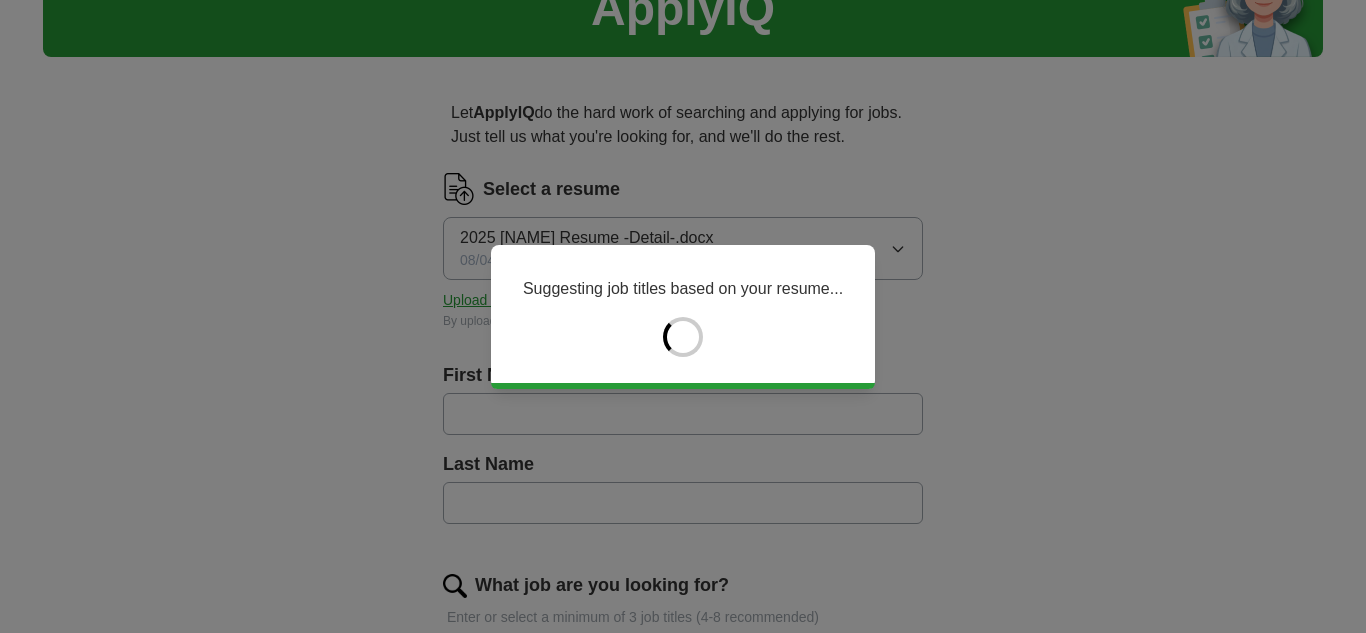 type on "******" 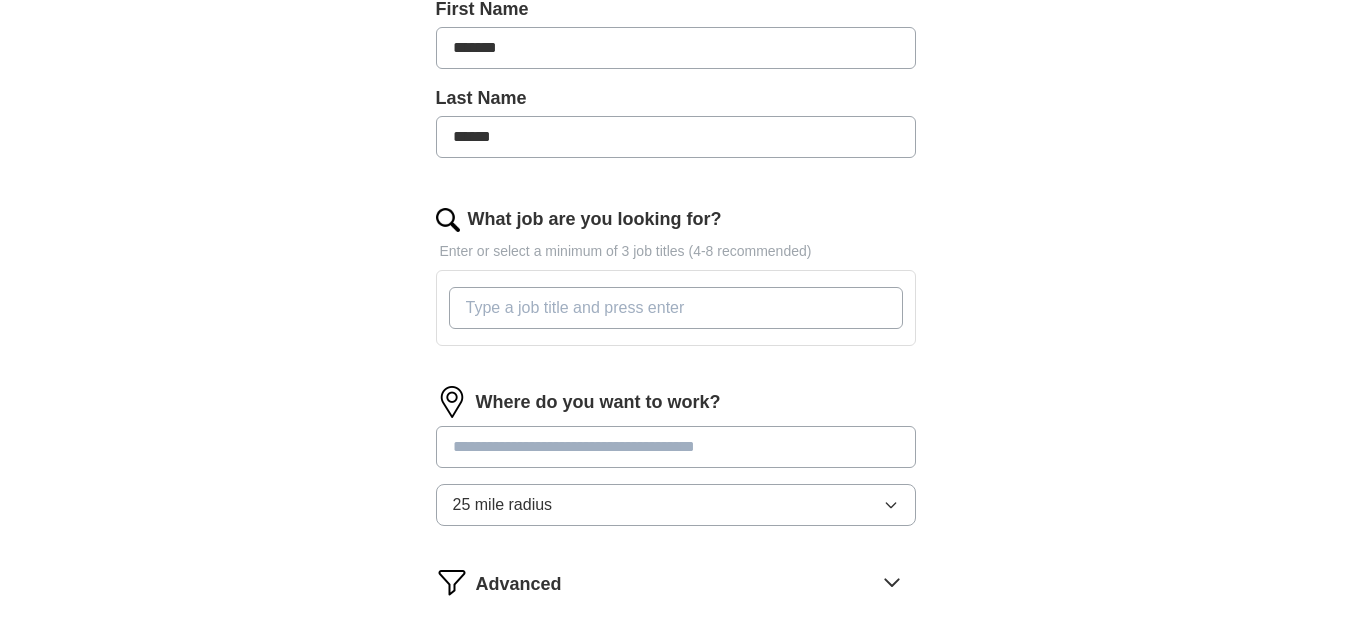scroll, scrollTop: 501, scrollLeft: 0, axis: vertical 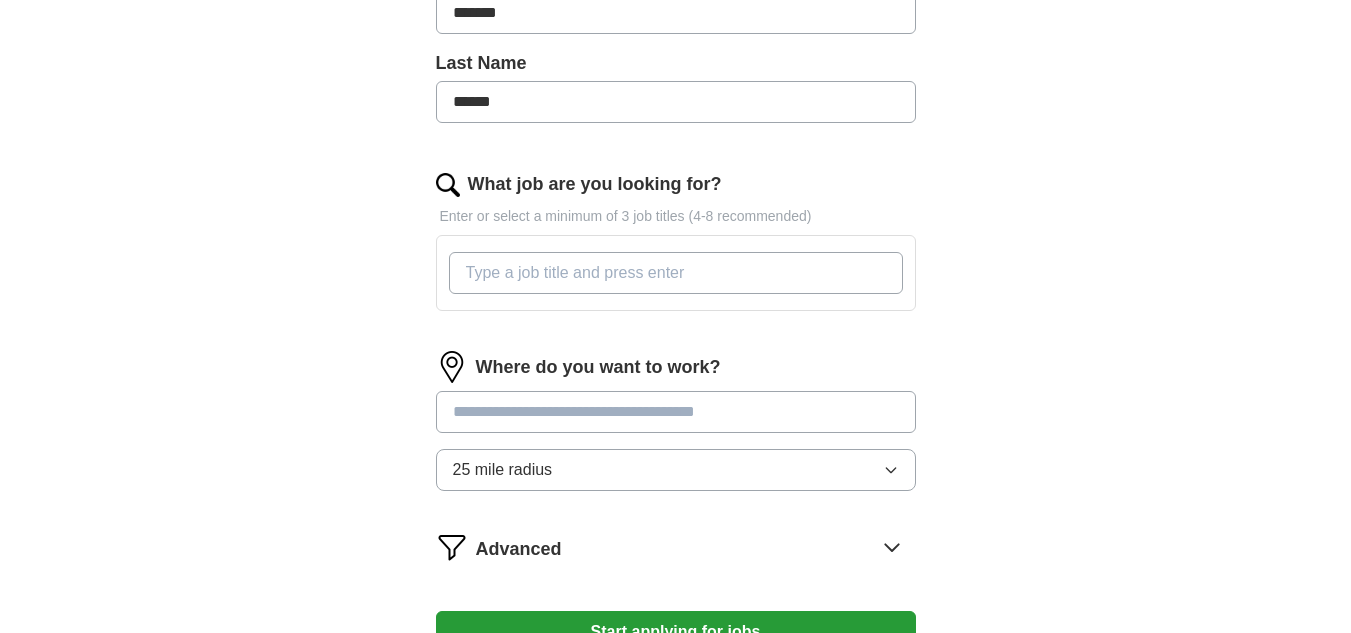 click on "What job are you looking for?" at bounding box center (676, 273) 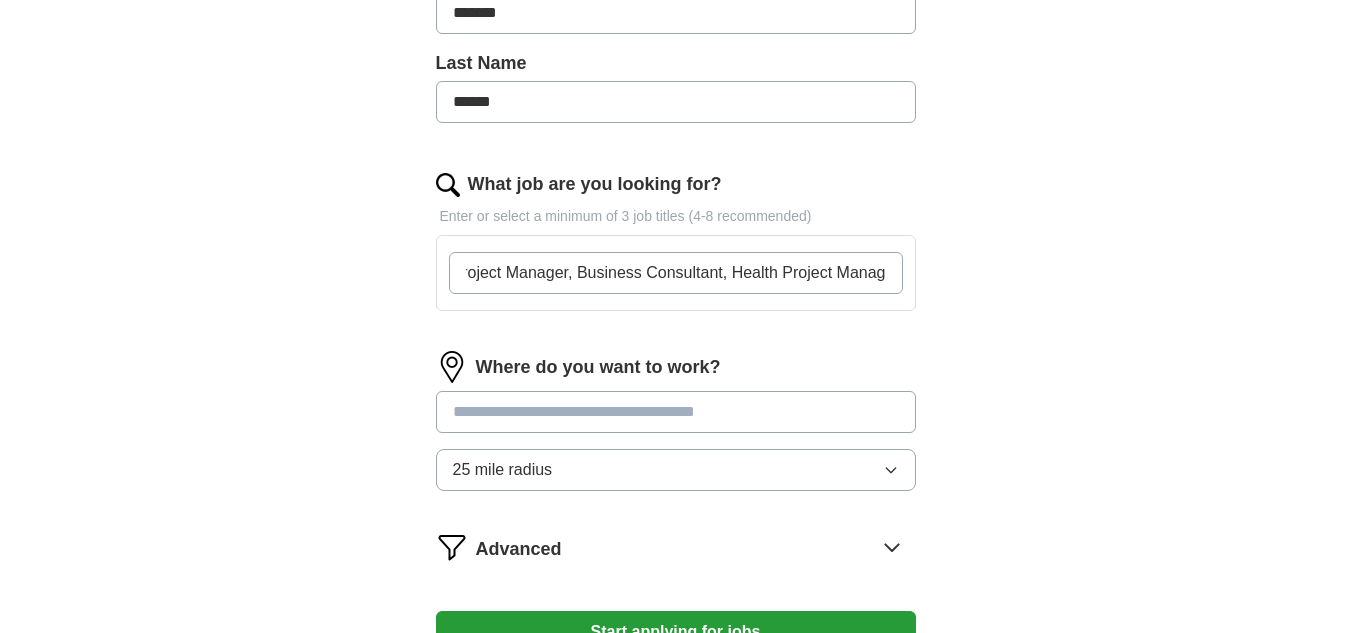 scroll, scrollTop: 0, scrollLeft: 28, axis: horizontal 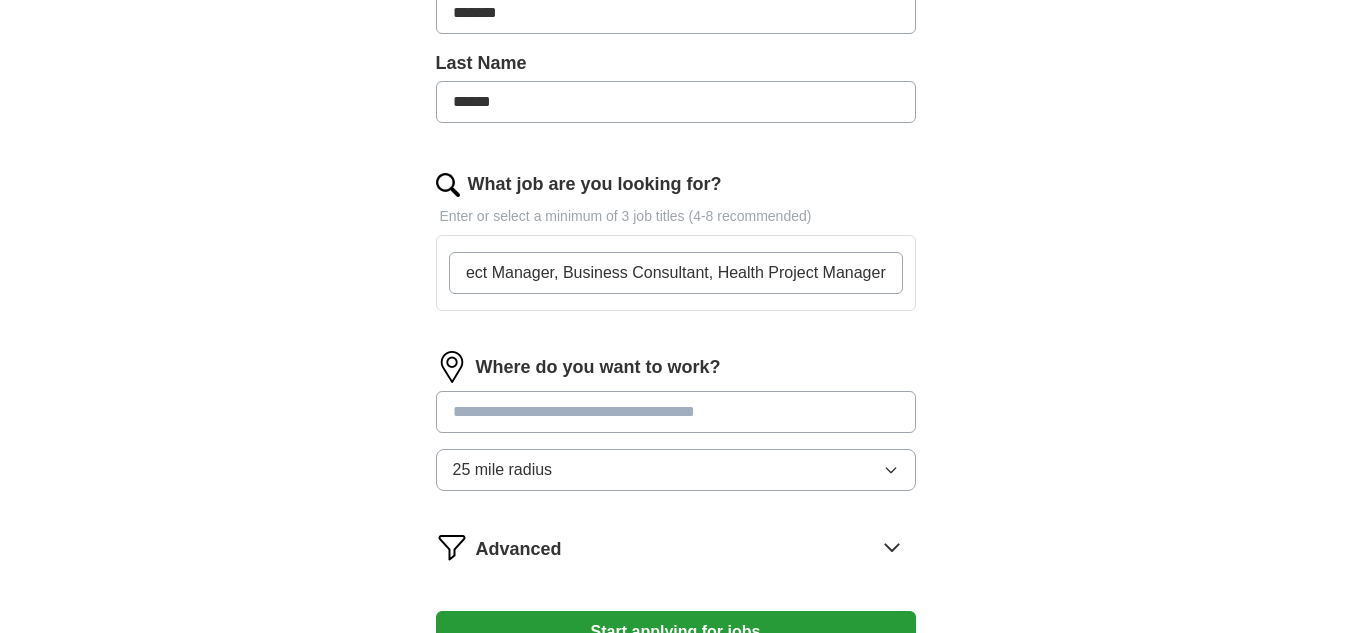 type on "Project Manager, Business Consultant, Health Project Manager" 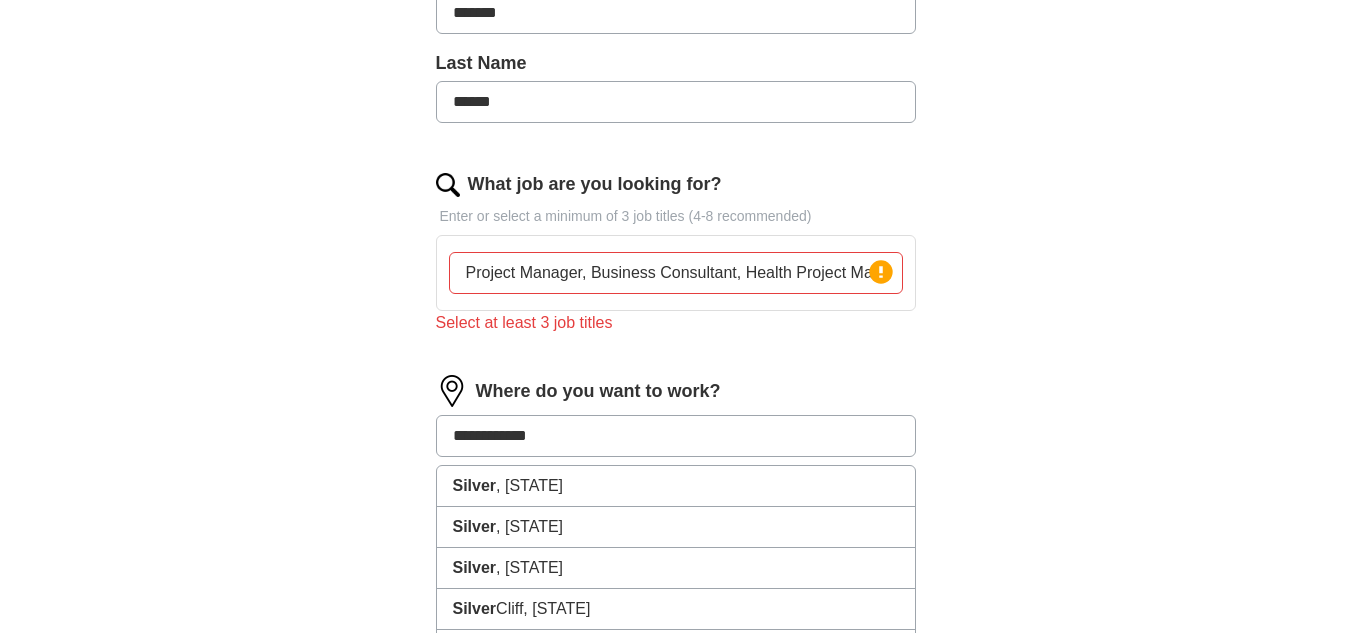 type on "**********" 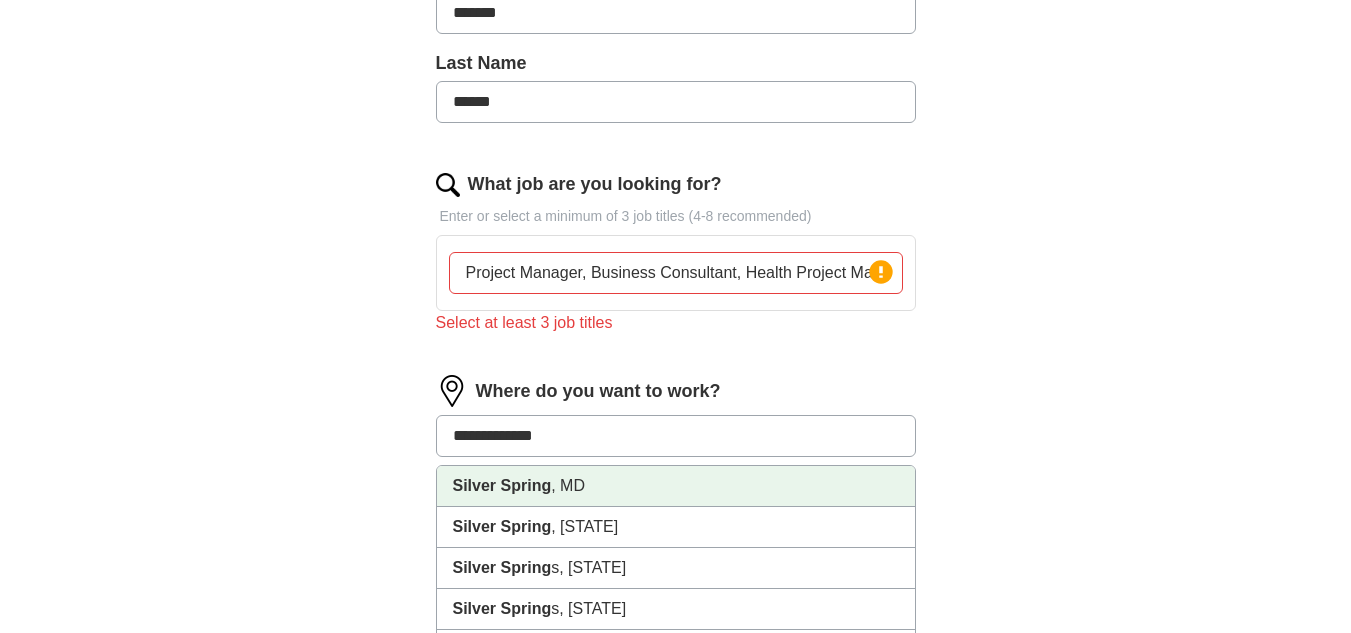 click on "Silver Spring , [STATE]" at bounding box center [676, 486] 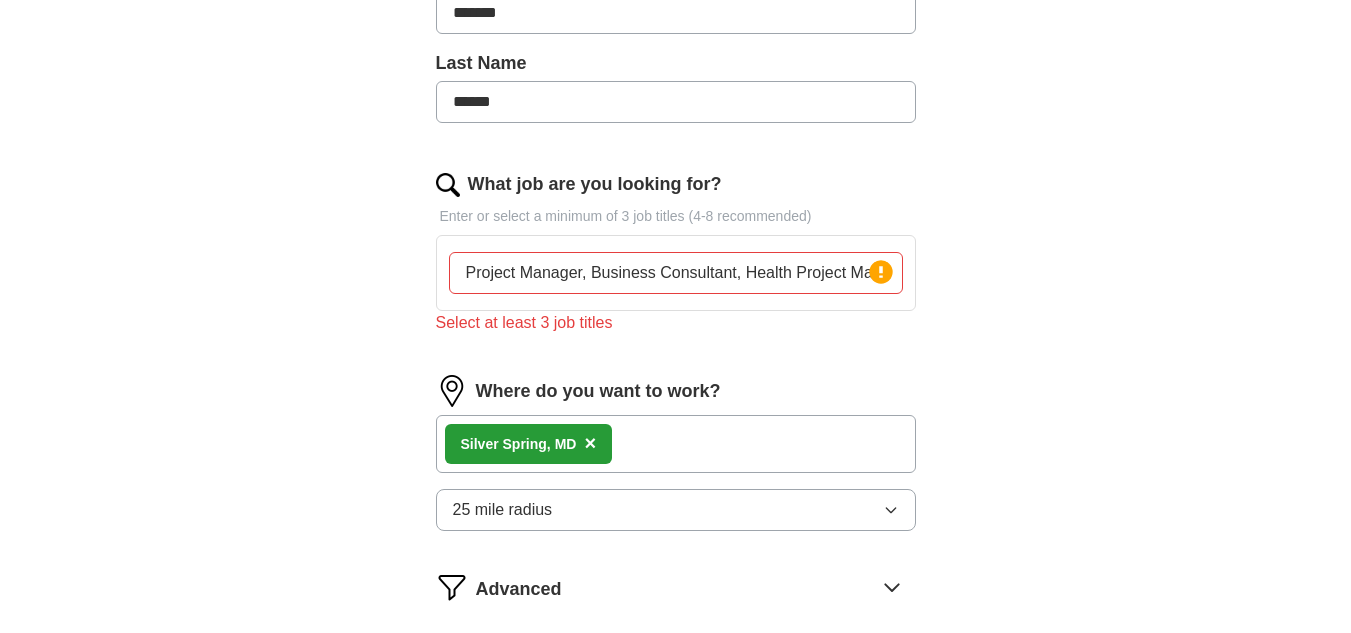 click on "25 mile radius" at bounding box center (676, 510) 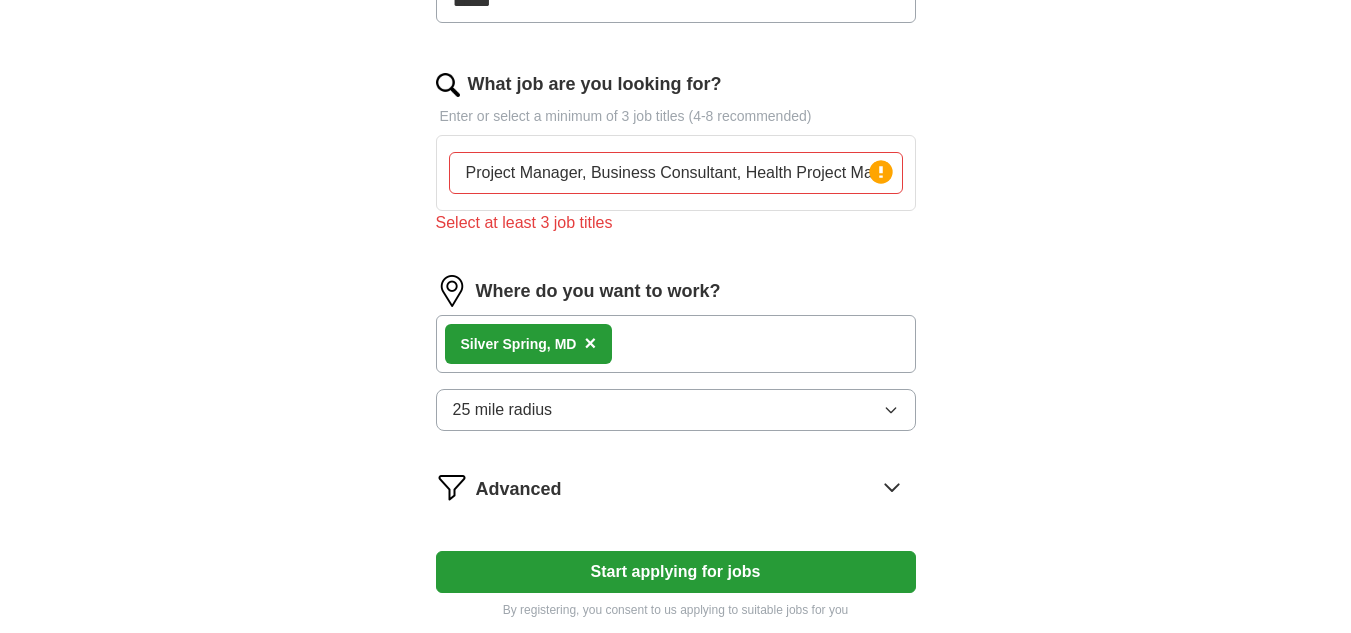 scroll, scrollTop: 606, scrollLeft: 0, axis: vertical 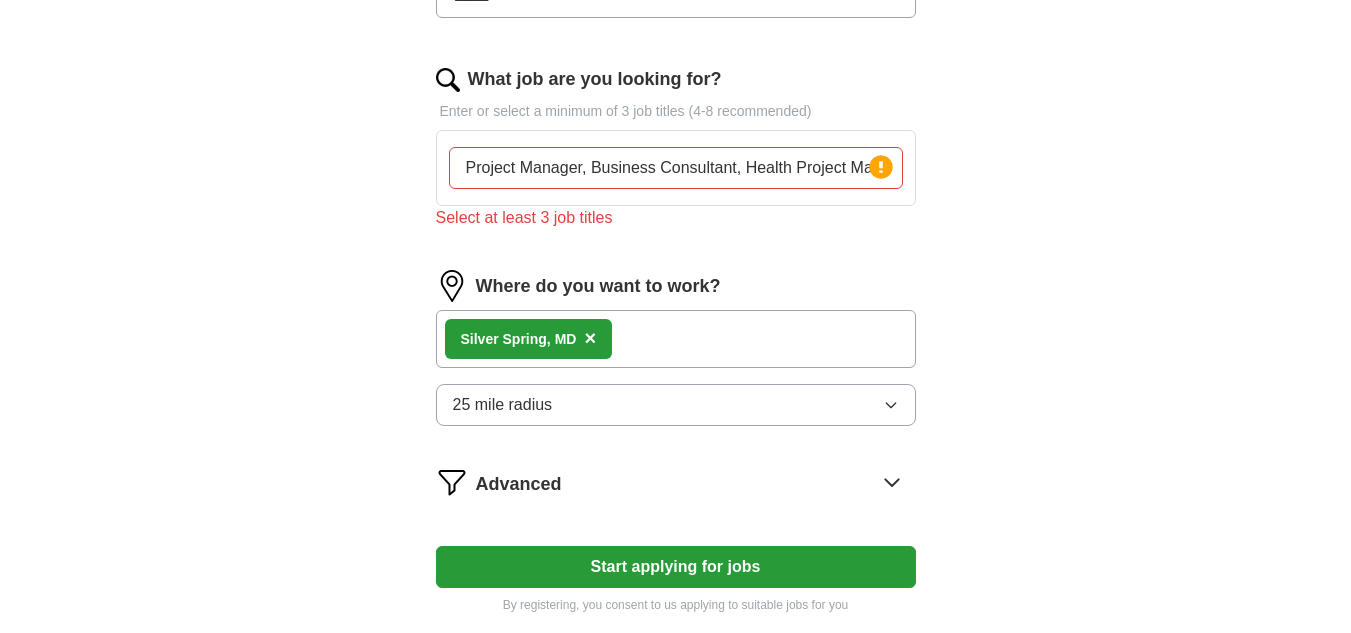 click on "25 mile radius" at bounding box center (676, 405) 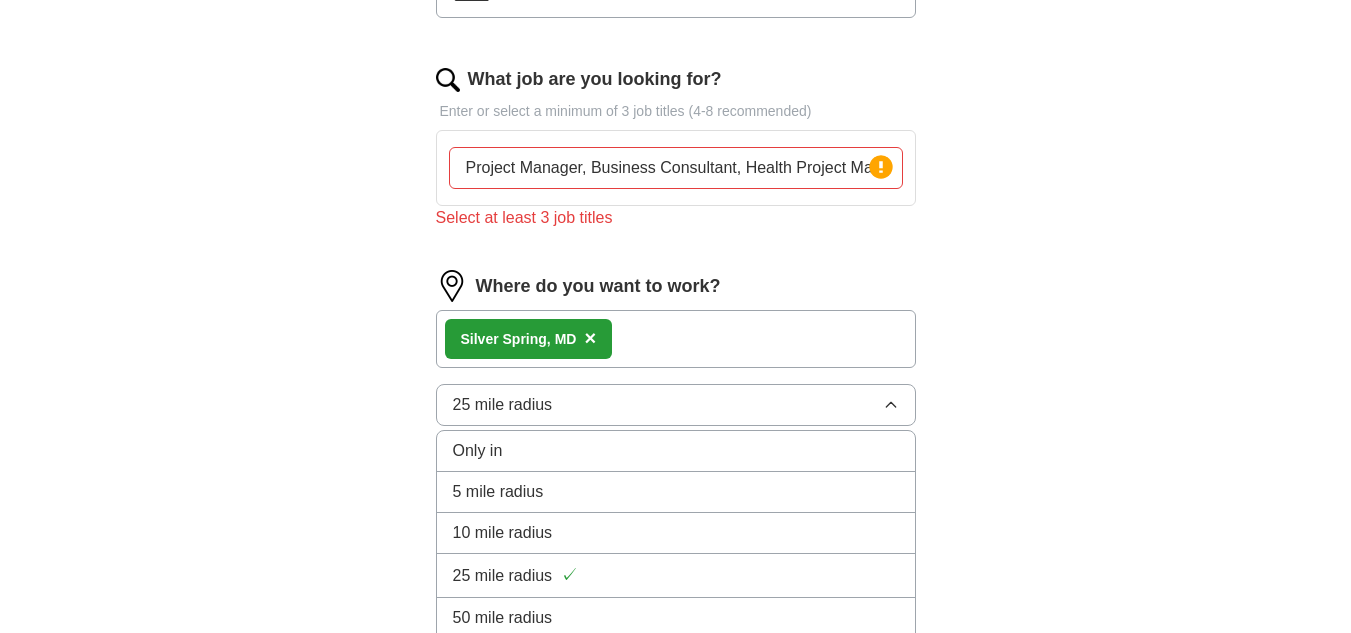 click on "10 mile radius" at bounding box center [676, 533] 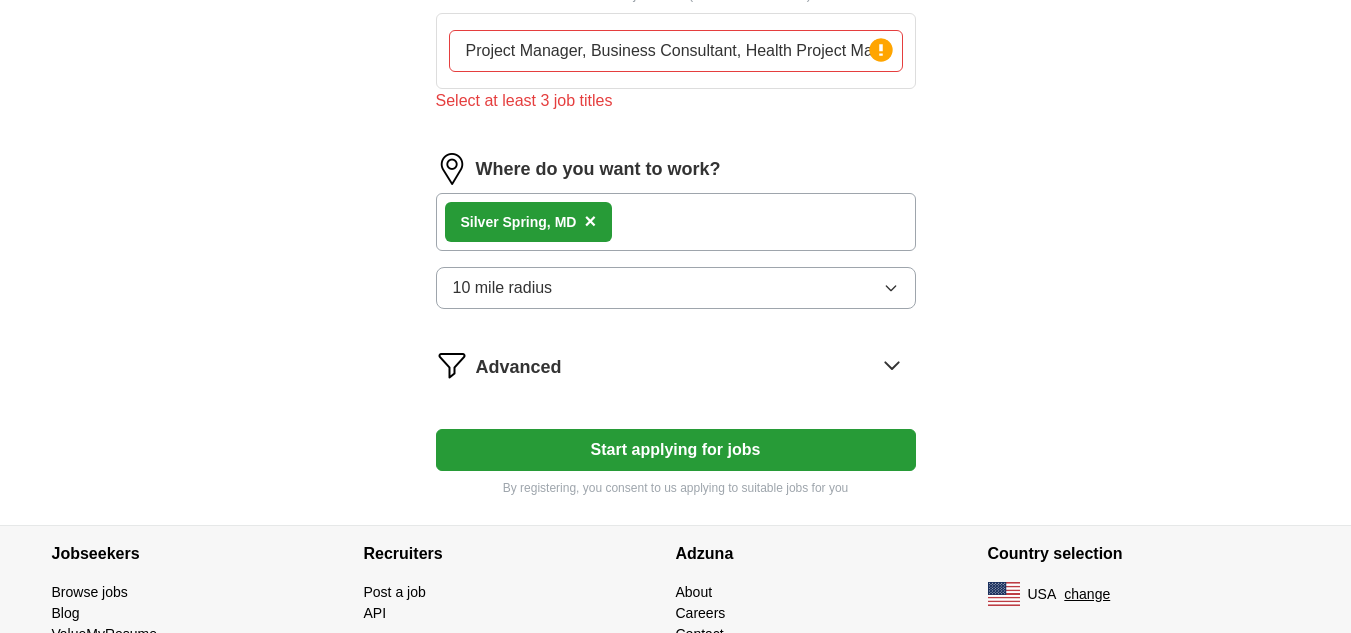 scroll, scrollTop: 725, scrollLeft: 0, axis: vertical 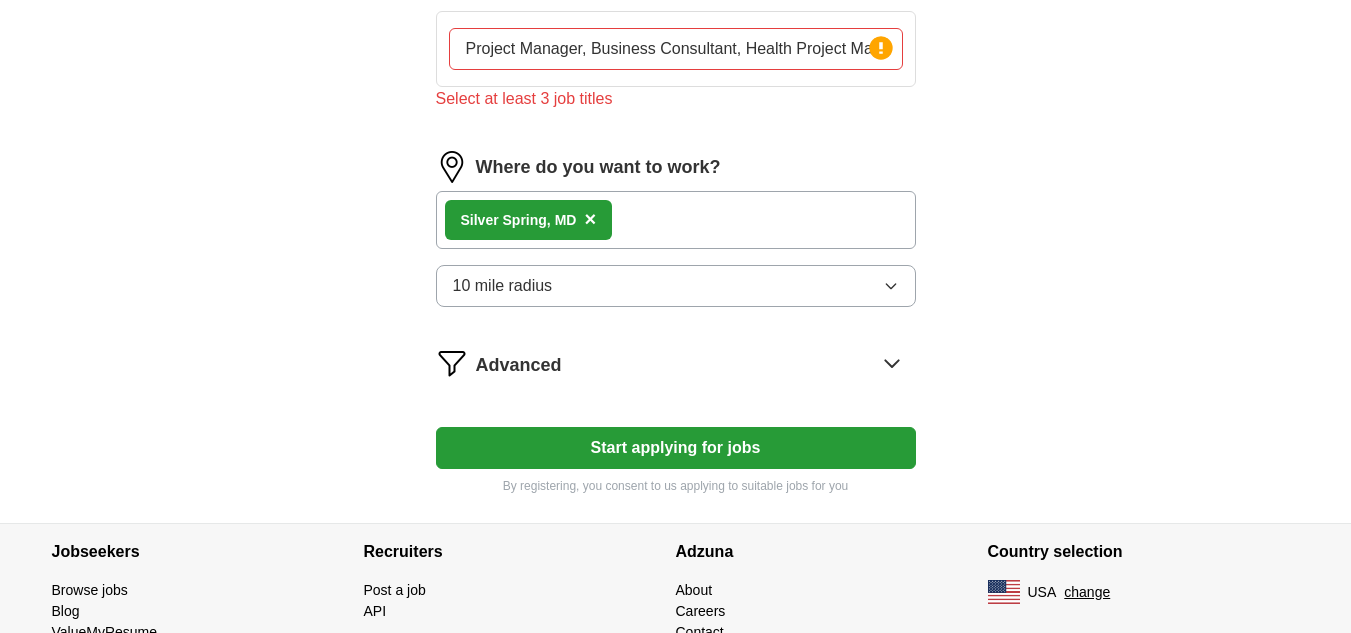 click on "Start applying for jobs" at bounding box center (676, 448) 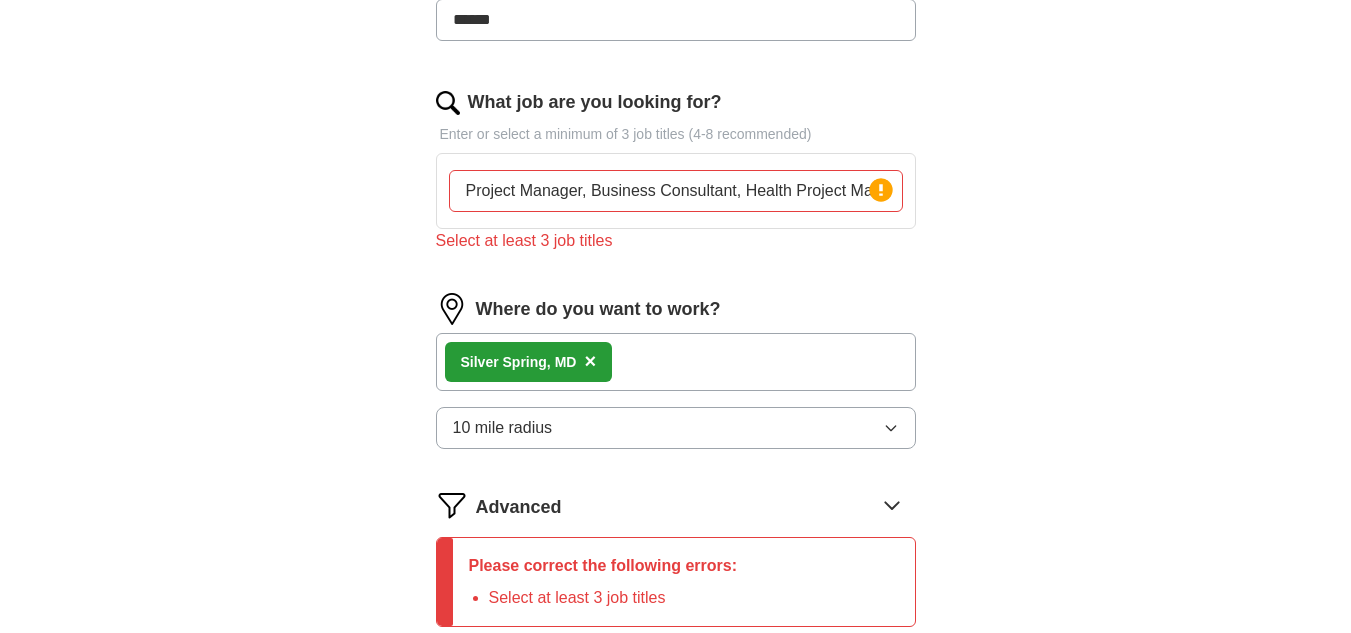 scroll, scrollTop: 558, scrollLeft: 0, axis: vertical 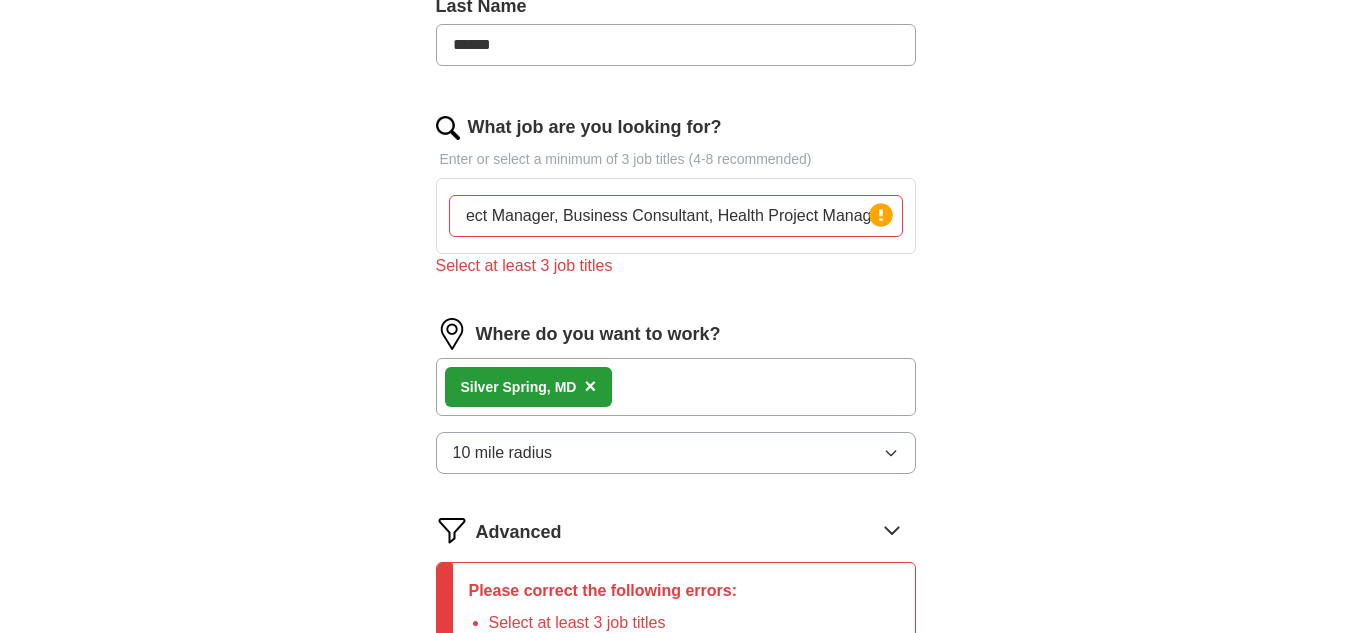 drag, startPoint x: 595, startPoint y: 216, endPoint x: 966, endPoint y: 249, distance: 372.46475 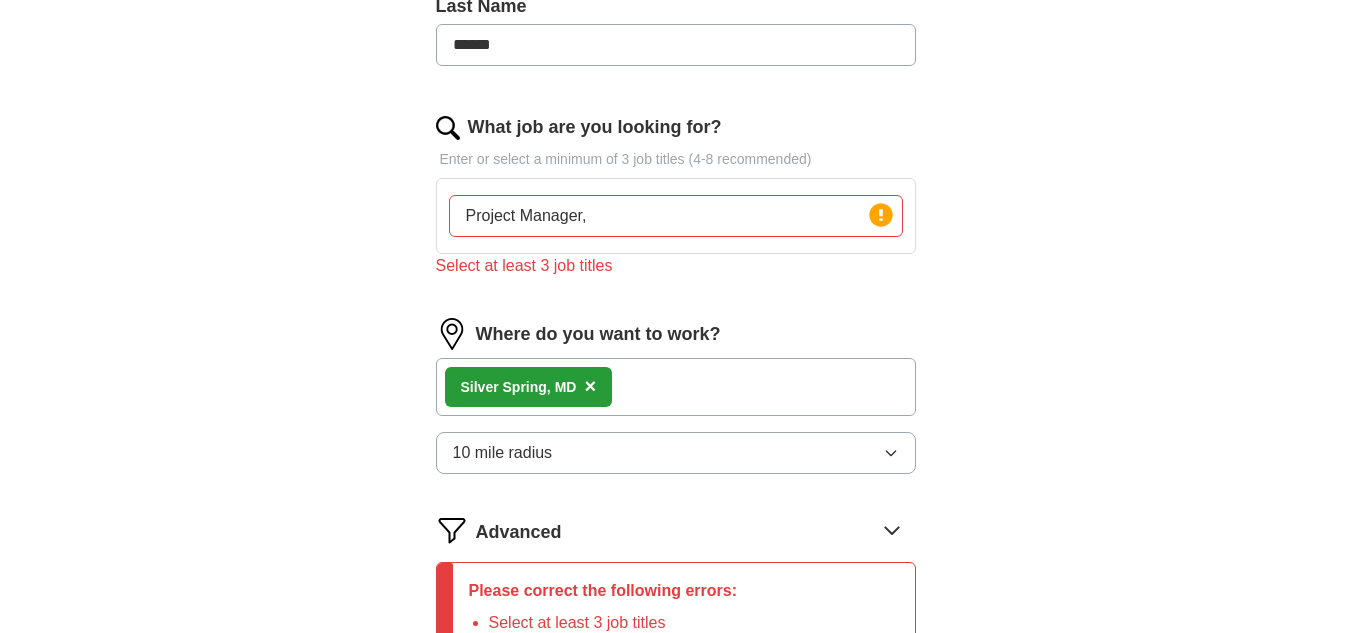 scroll, scrollTop: 0, scrollLeft: 0, axis: both 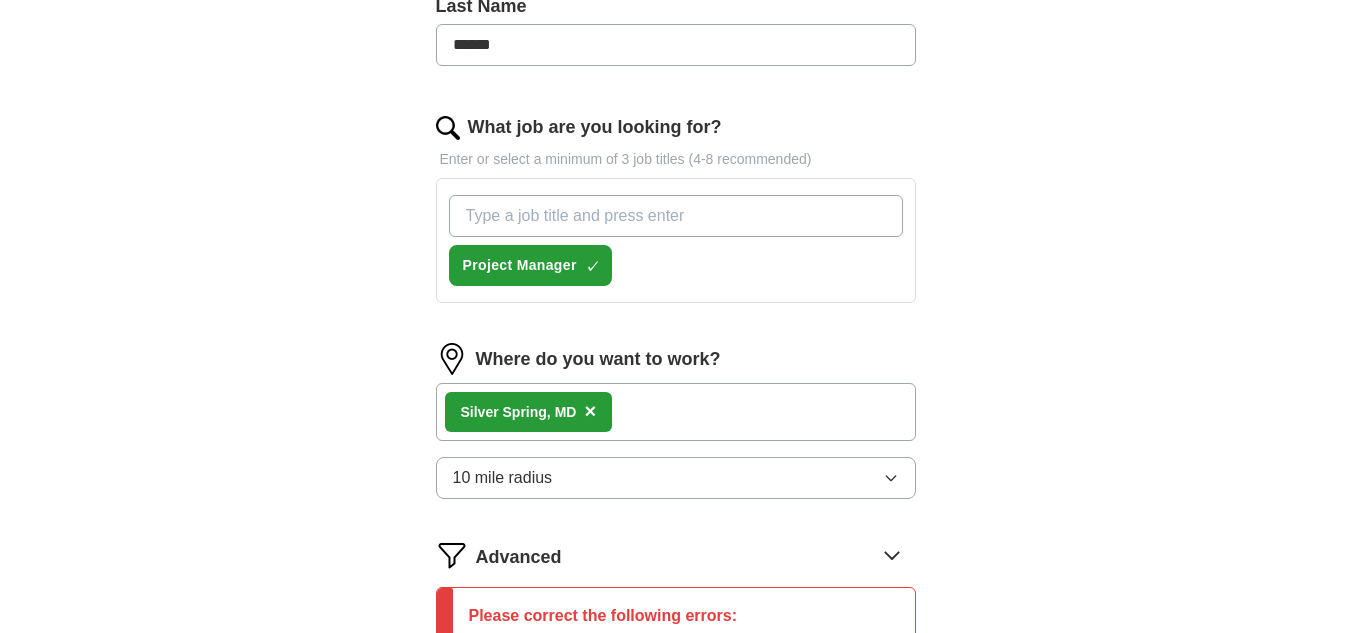 paste on "Business Consultant, Health Project Manager" 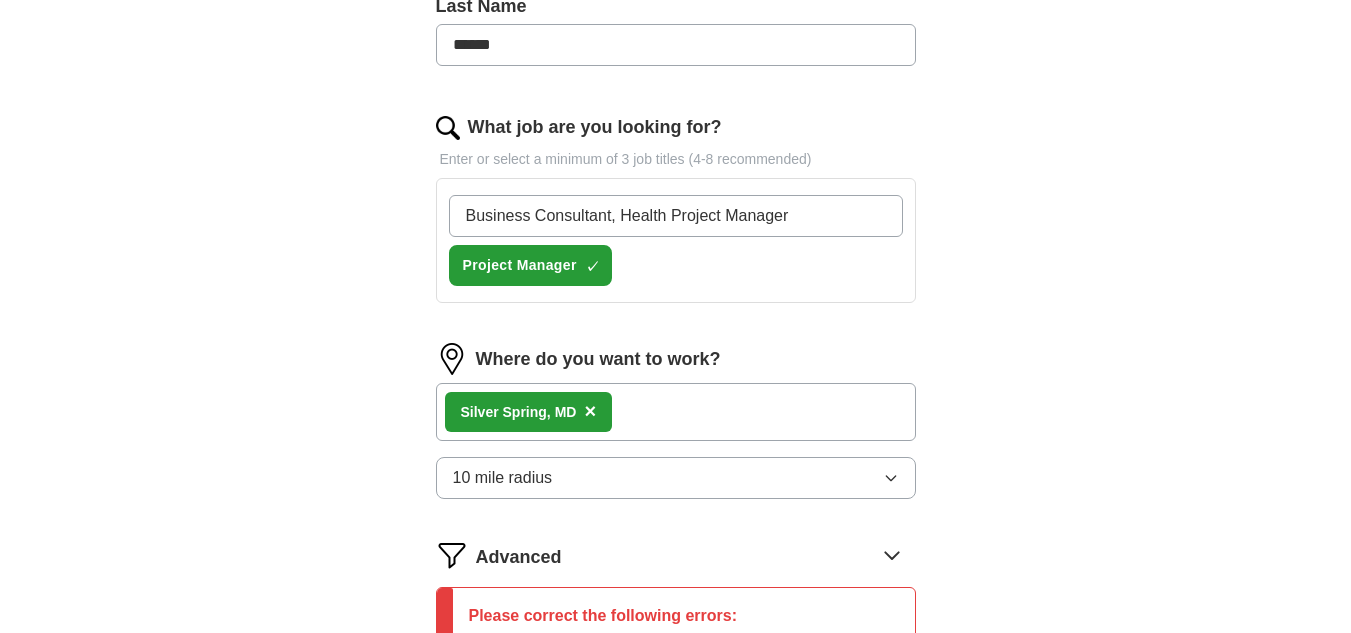 drag, startPoint x: 614, startPoint y: 213, endPoint x: 848, endPoint y: 243, distance: 235.91524 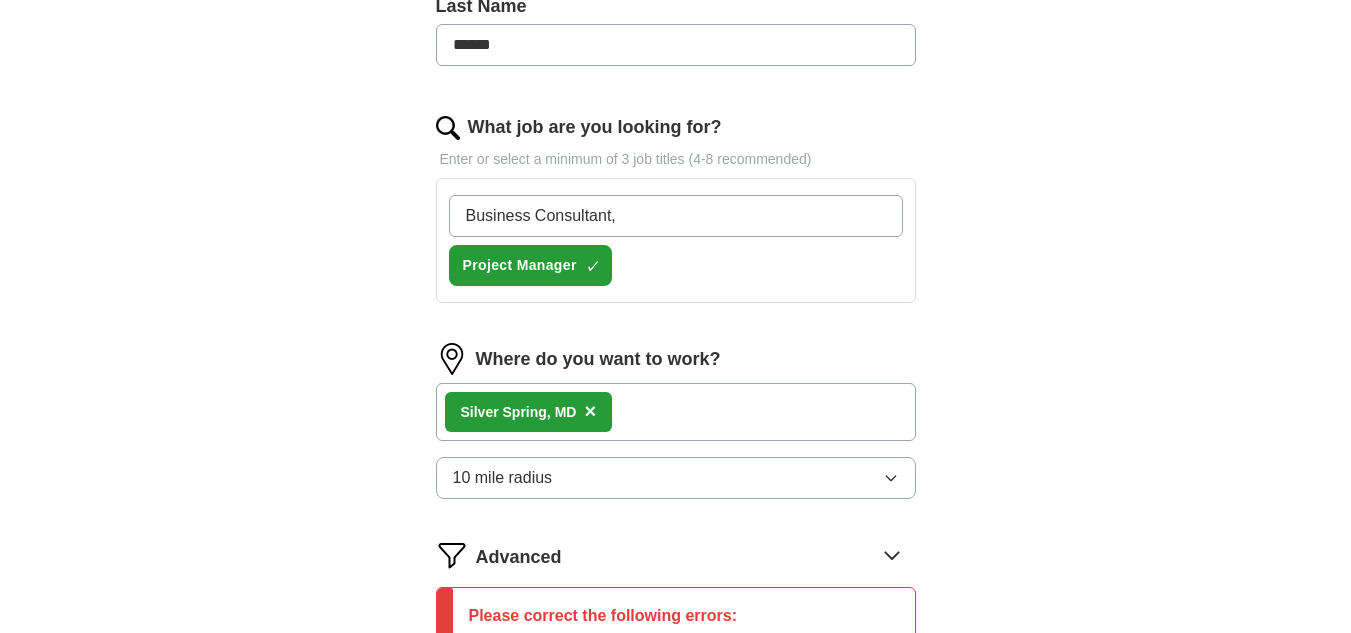 type on "Business Consultant" 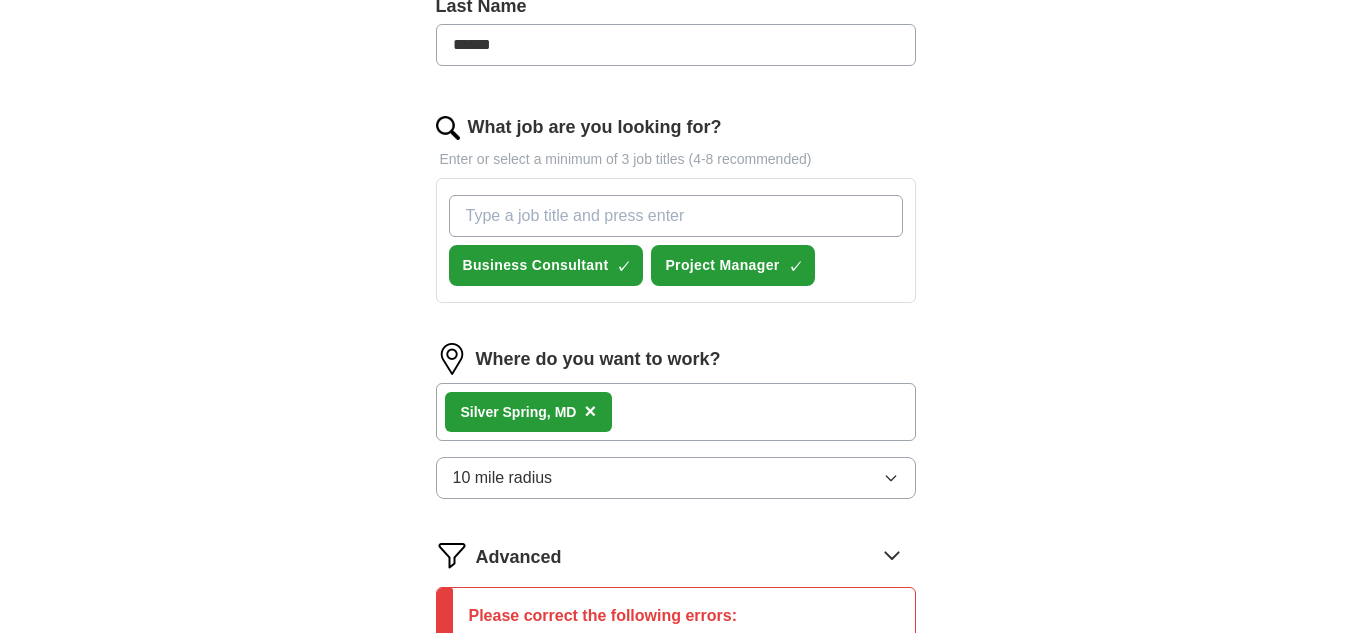 click on "What job are you looking for?" at bounding box center [676, 216] 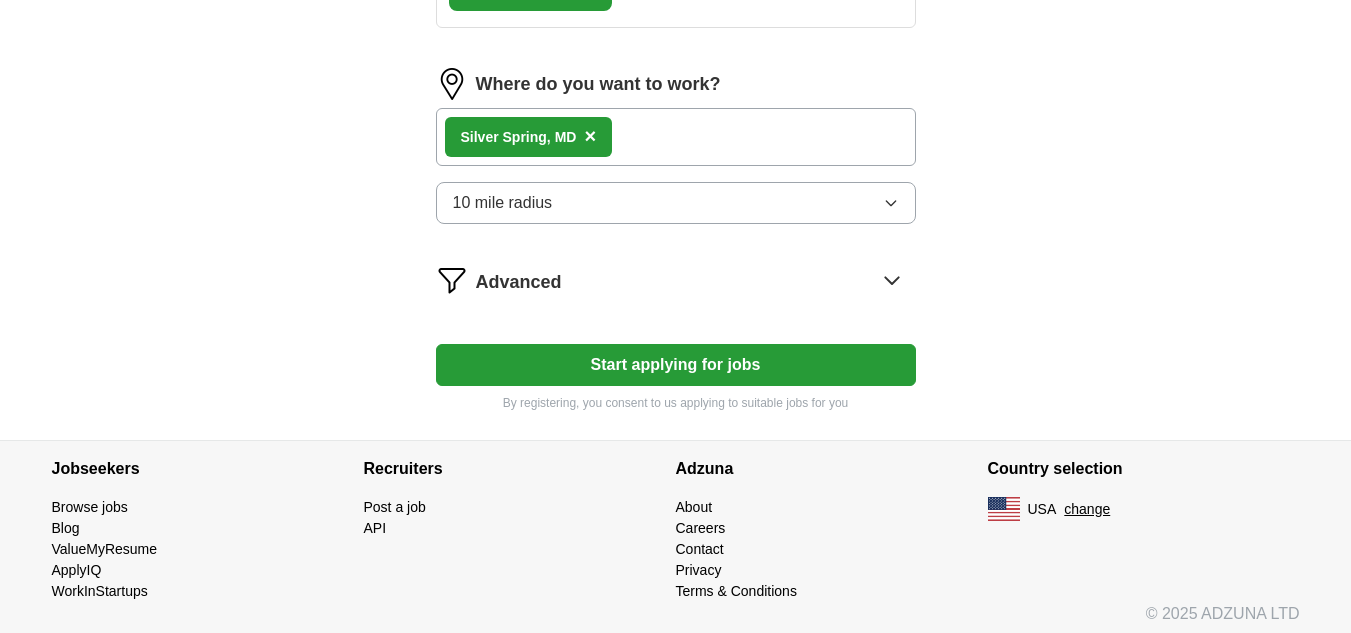 scroll, scrollTop: 891, scrollLeft: 0, axis: vertical 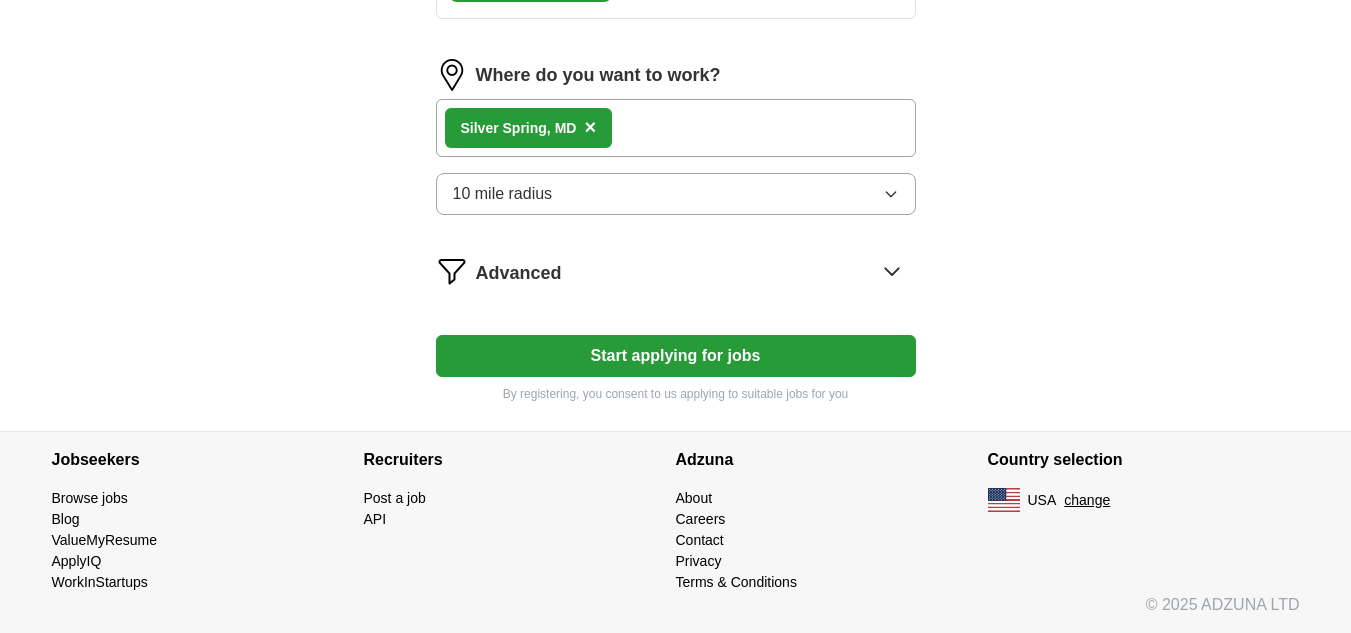 type 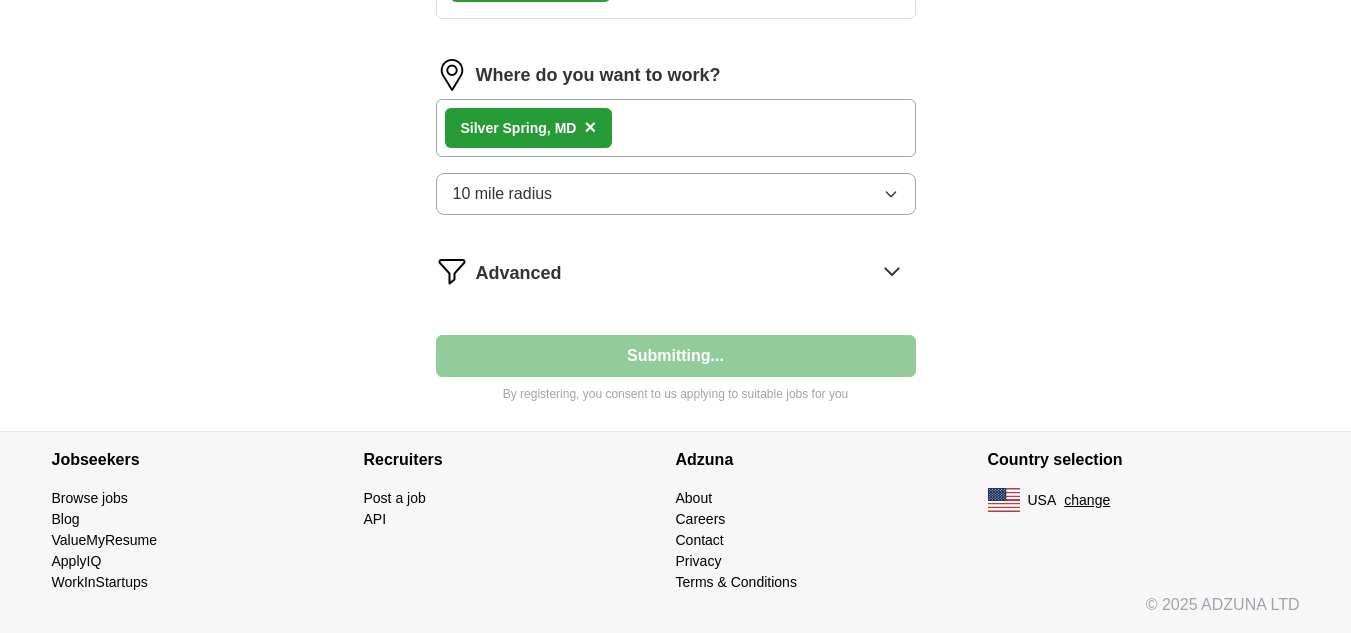 select on "**" 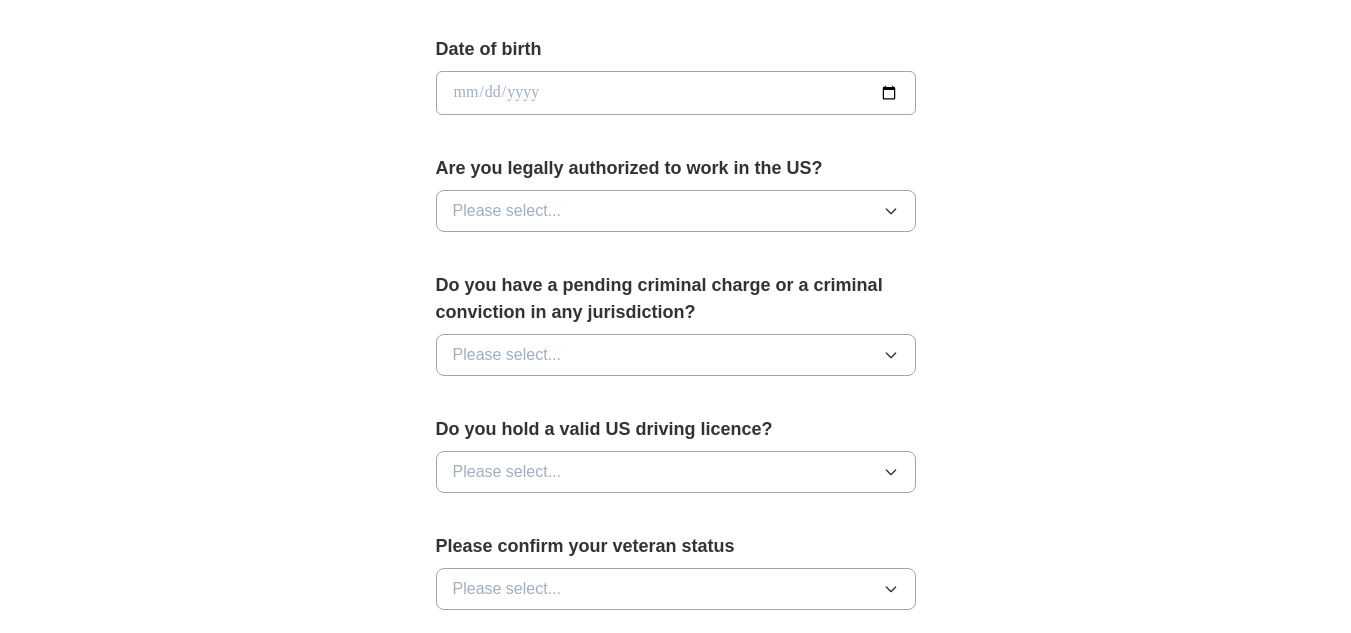 scroll, scrollTop: 0, scrollLeft: 0, axis: both 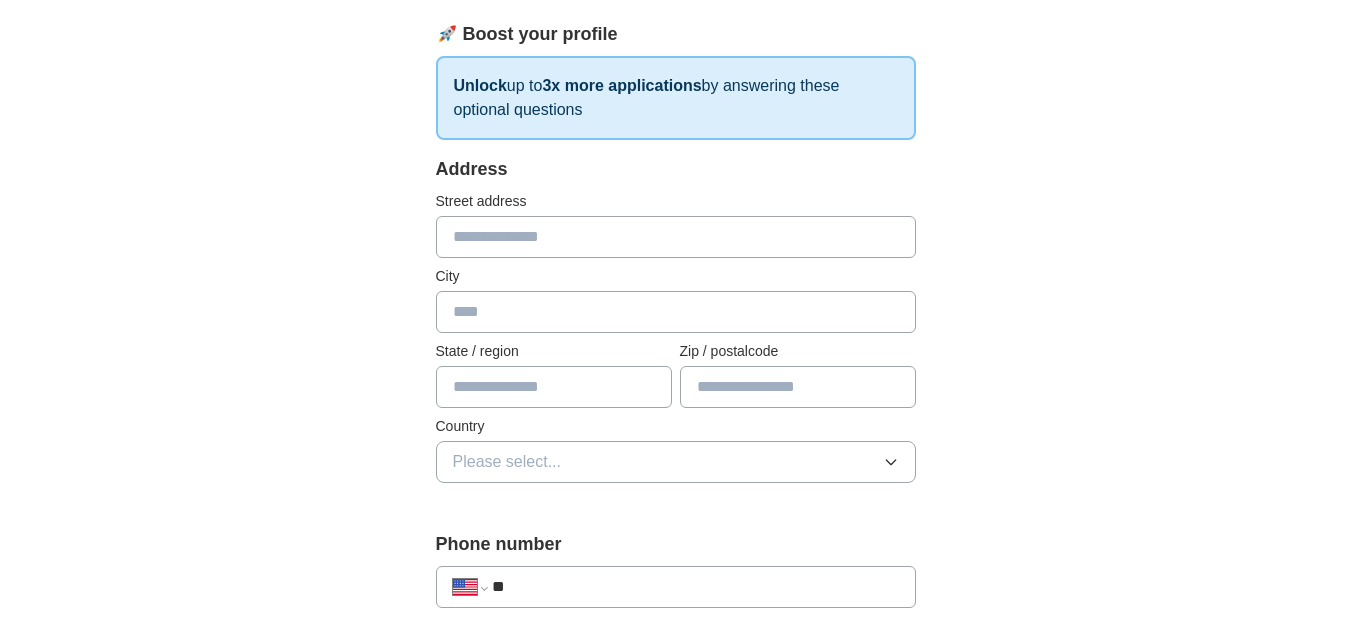 click at bounding box center (676, 237) 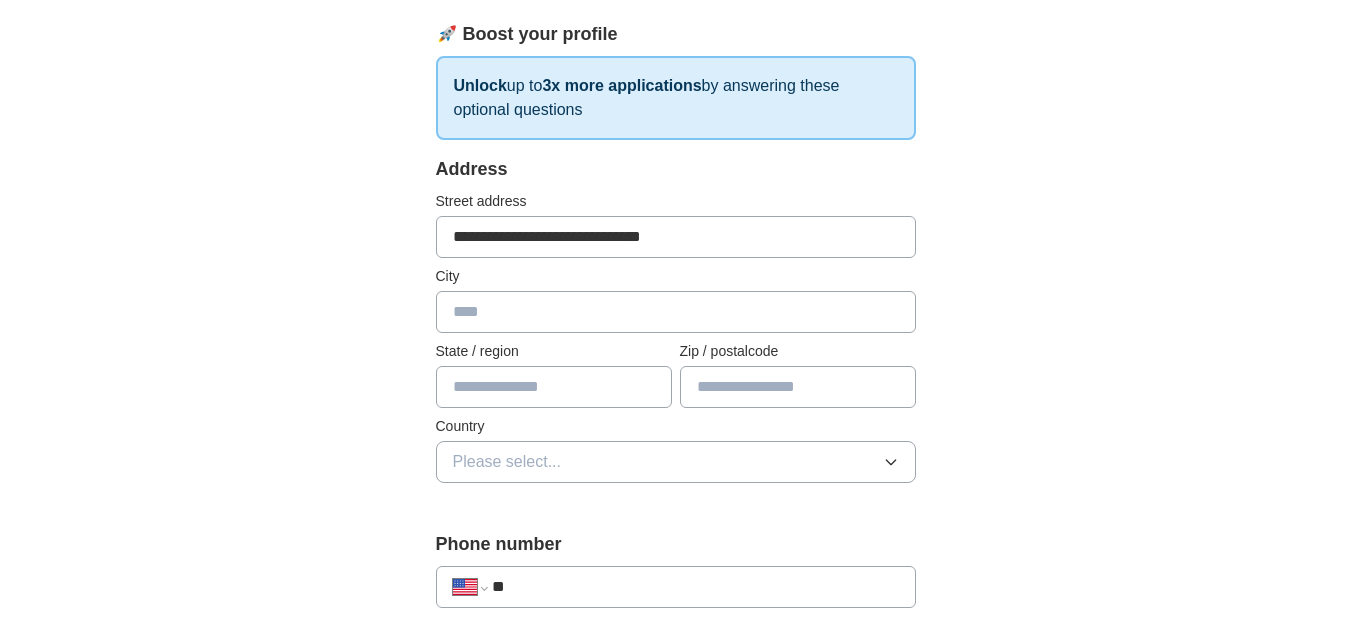 type on "**********" 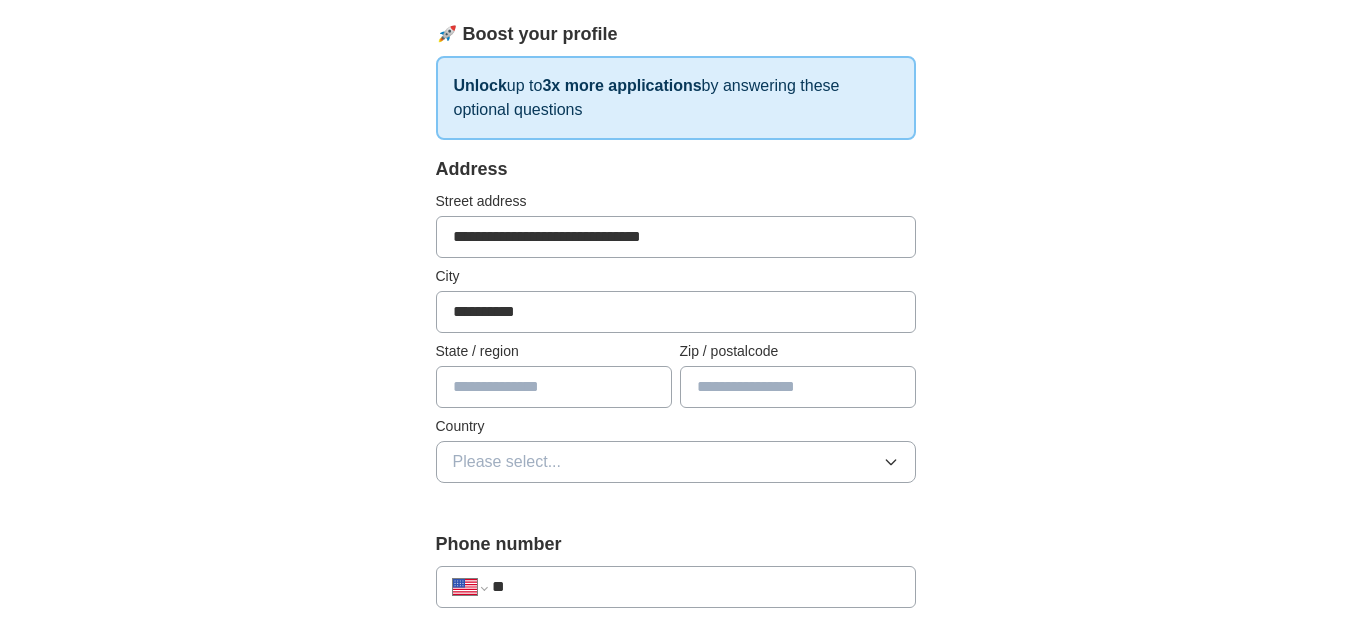 type on "**" 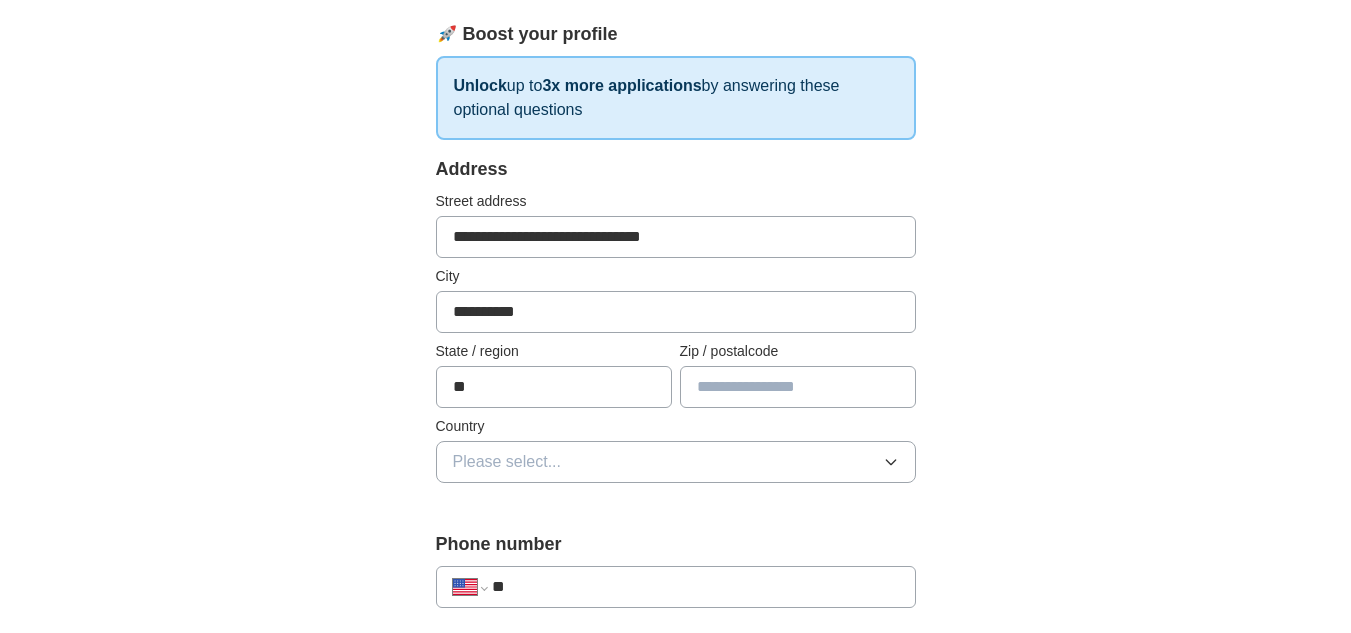 type on "*****" 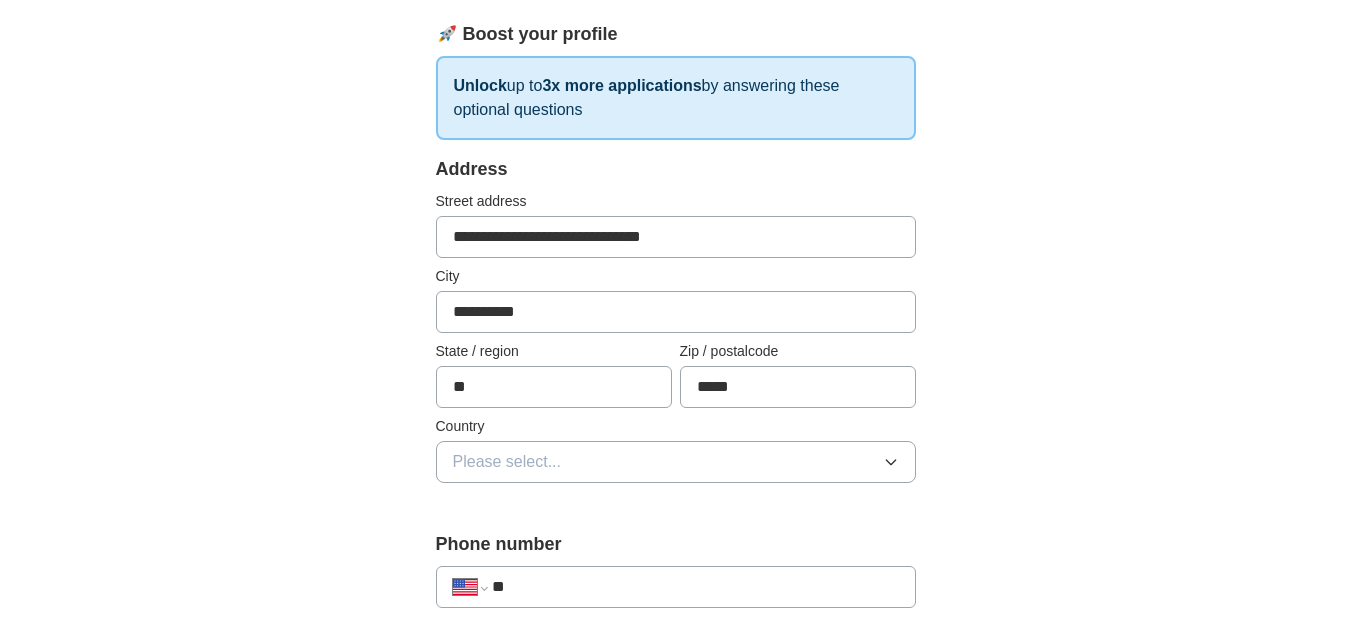 click on "Please select..." at bounding box center (676, 462) 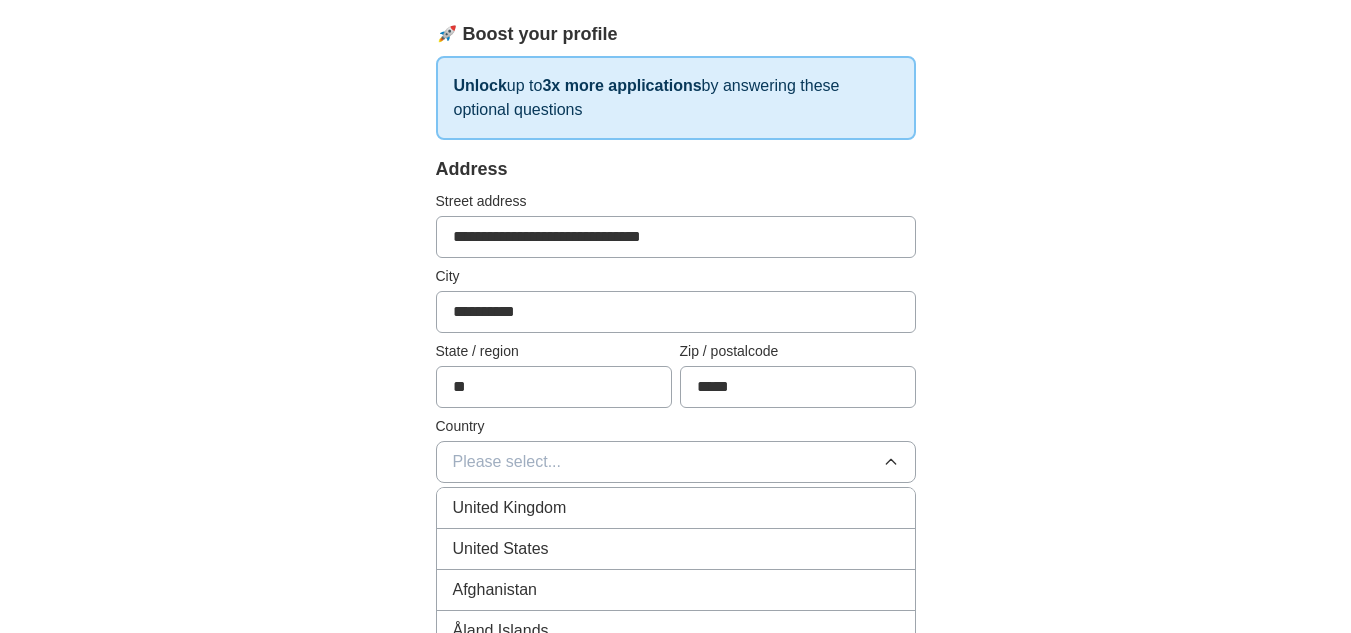 click on "United States" at bounding box center [676, 549] 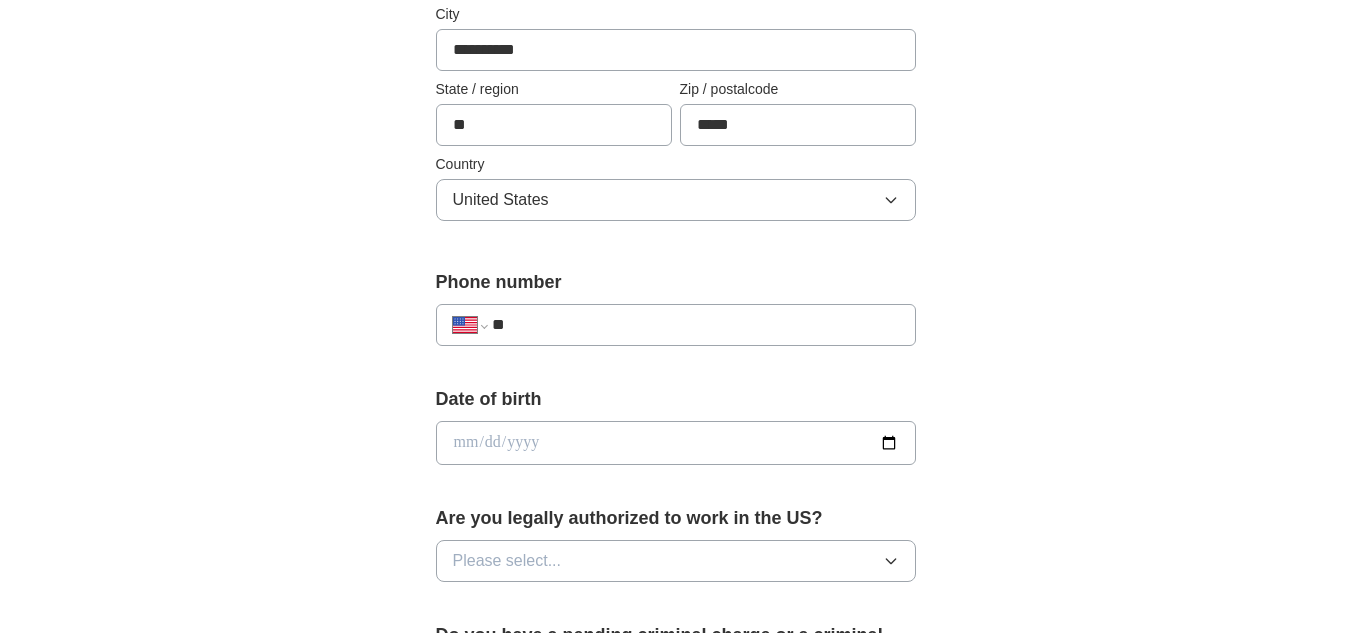 scroll, scrollTop: 545, scrollLeft: 0, axis: vertical 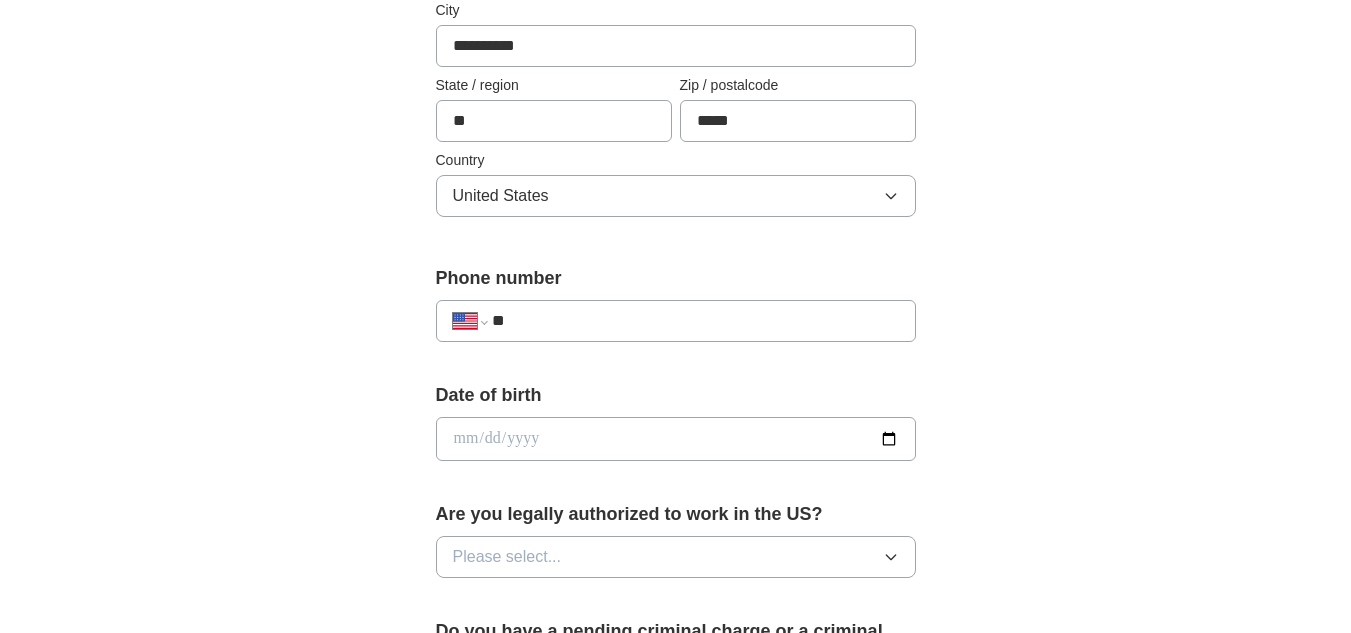 click on "**********" at bounding box center (676, 321) 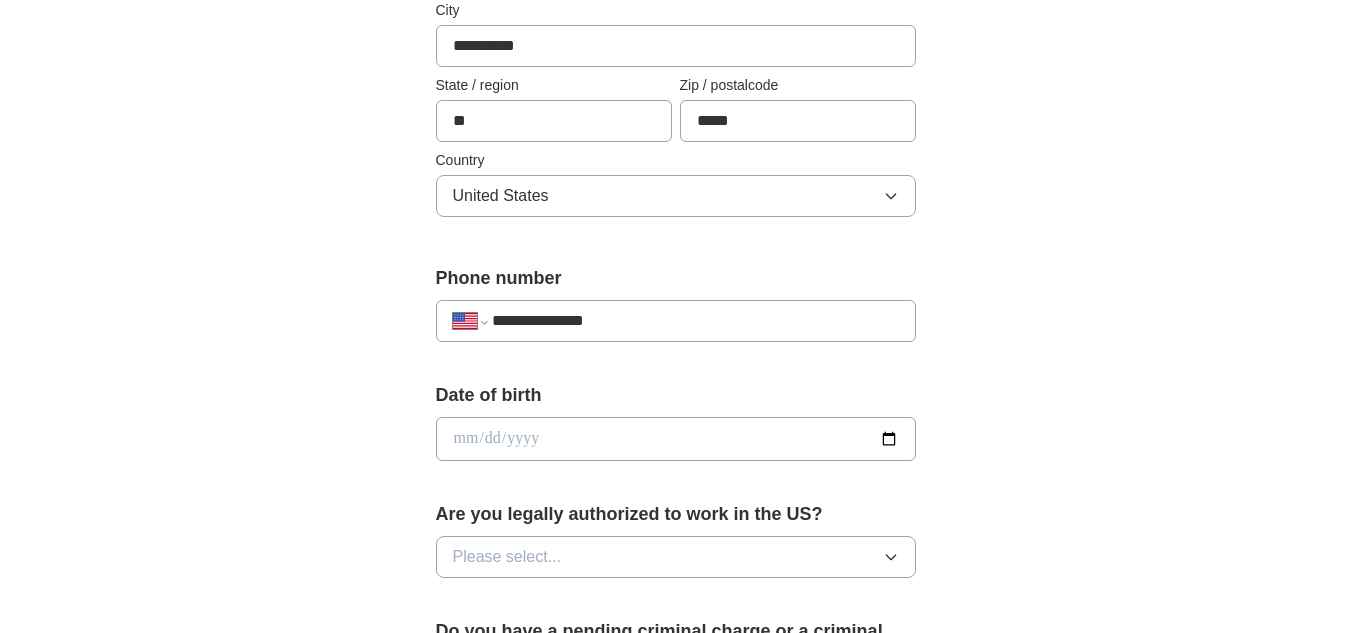 type on "**********" 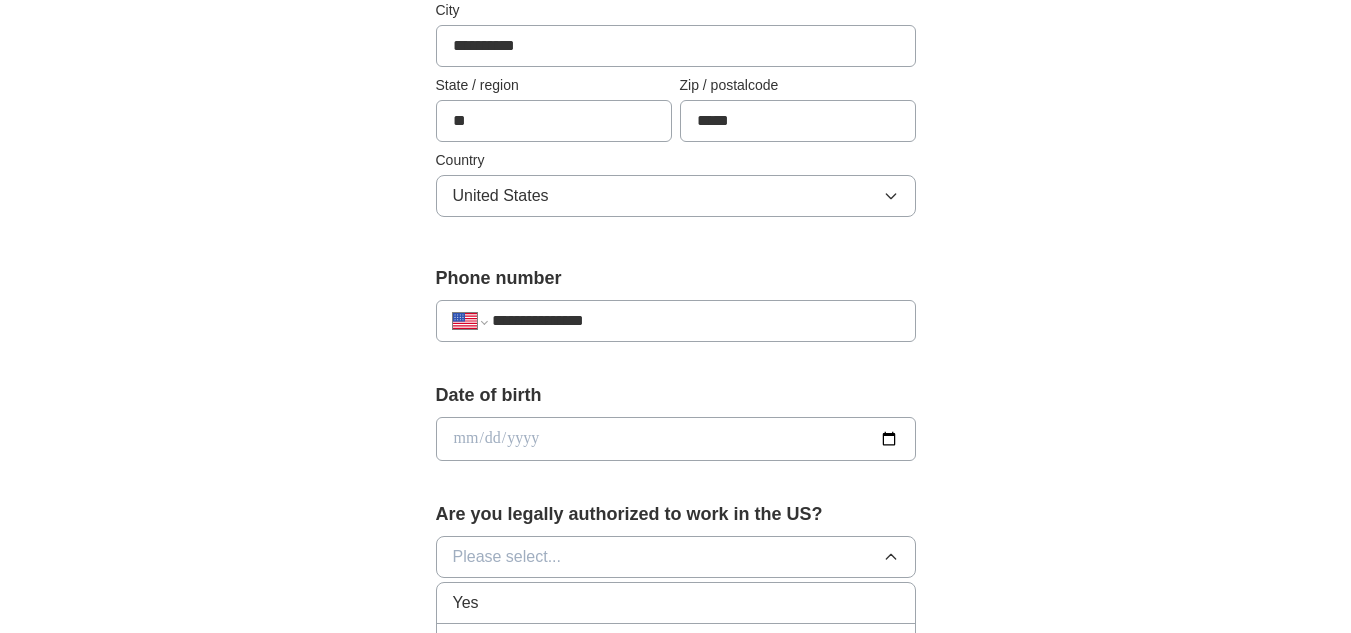 click on "Yes" at bounding box center [676, 603] 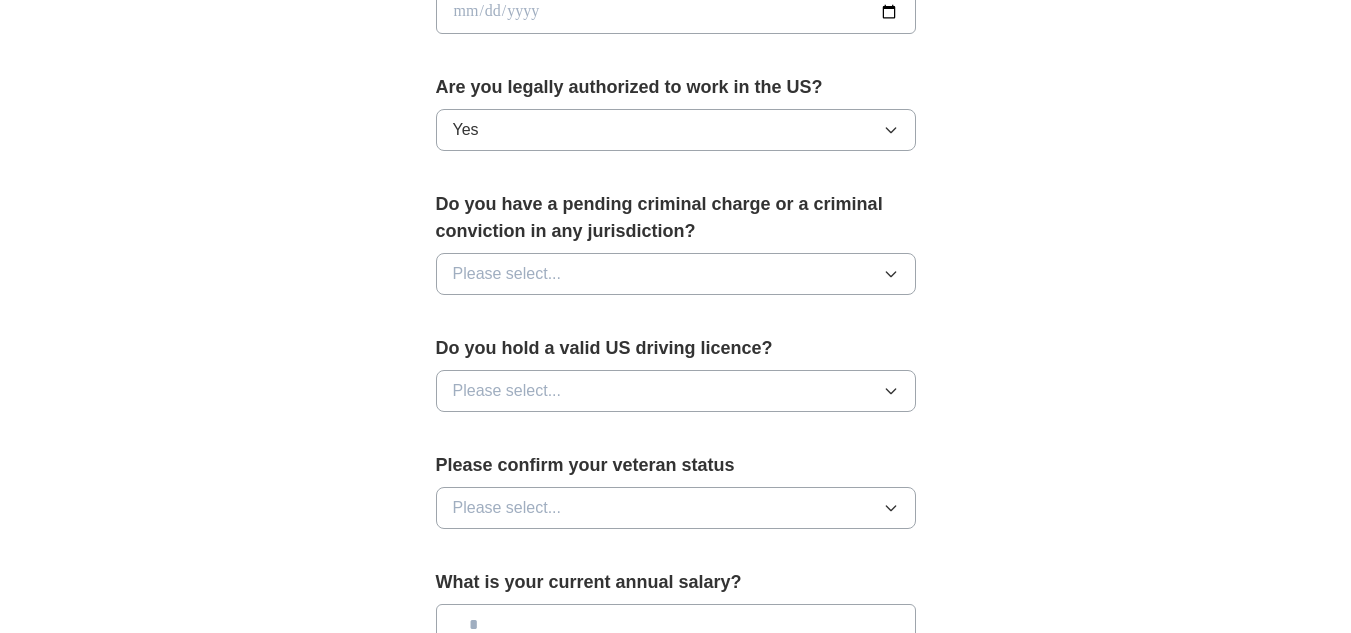 scroll, scrollTop: 979, scrollLeft: 0, axis: vertical 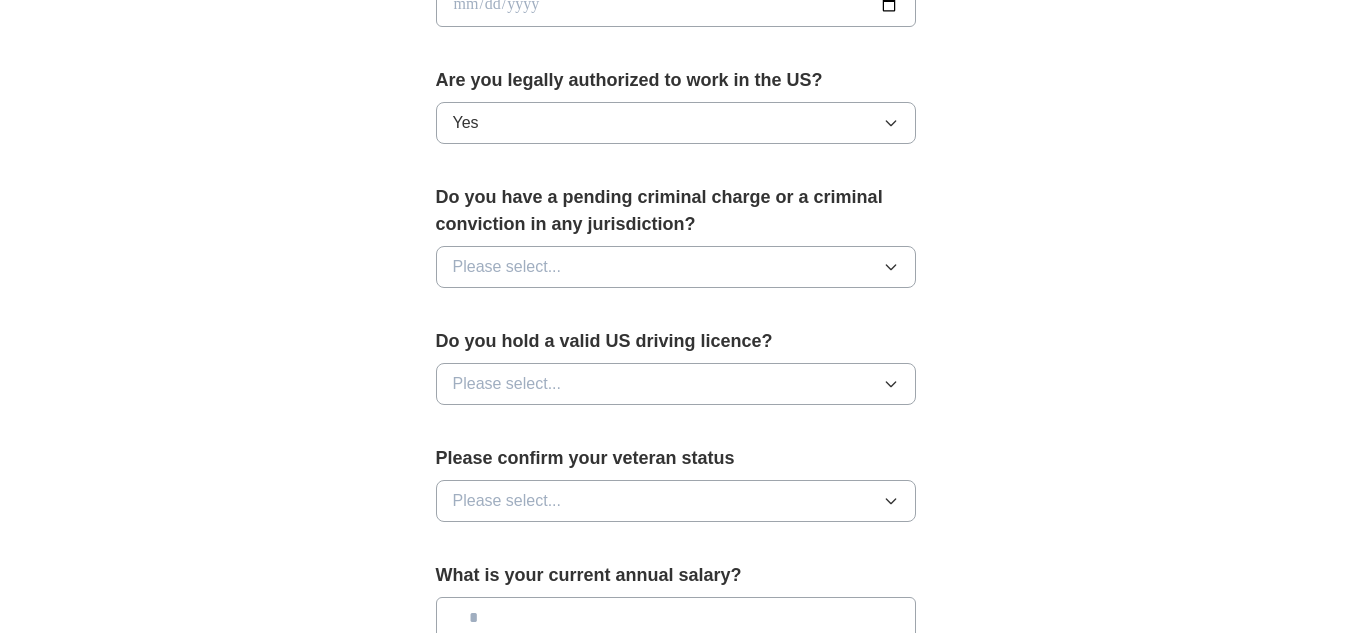 click on "Please select..." at bounding box center (676, 267) 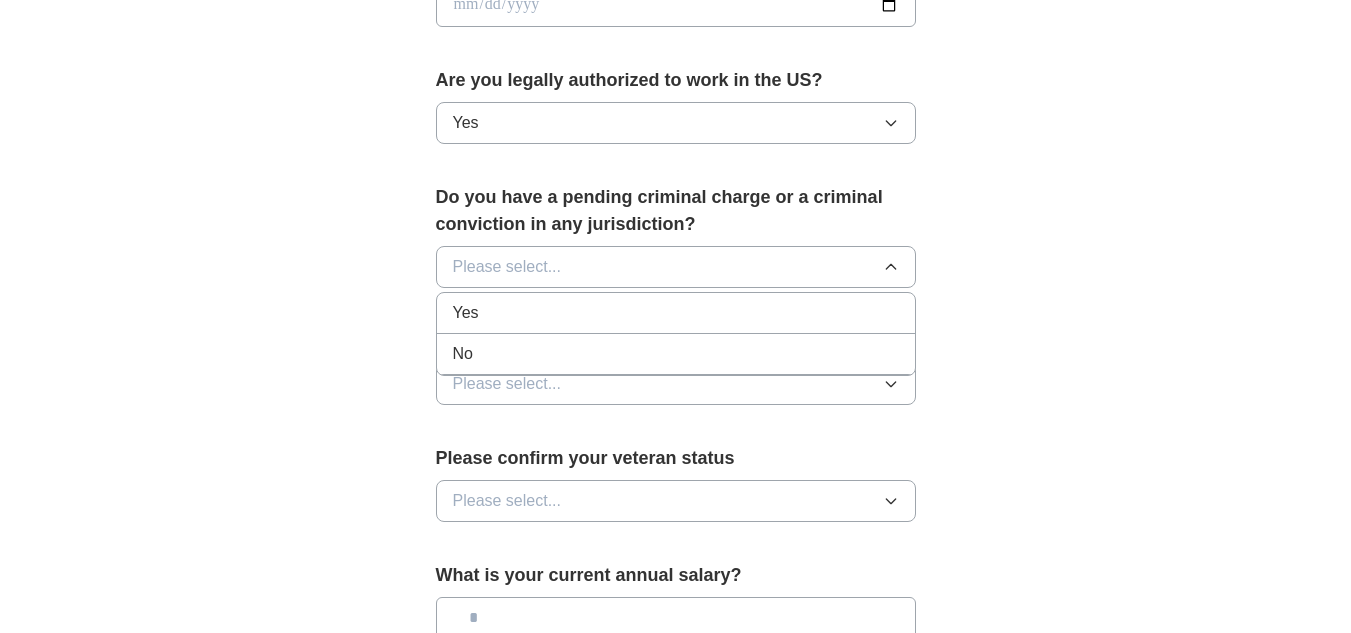 click on "No" at bounding box center [676, 354] 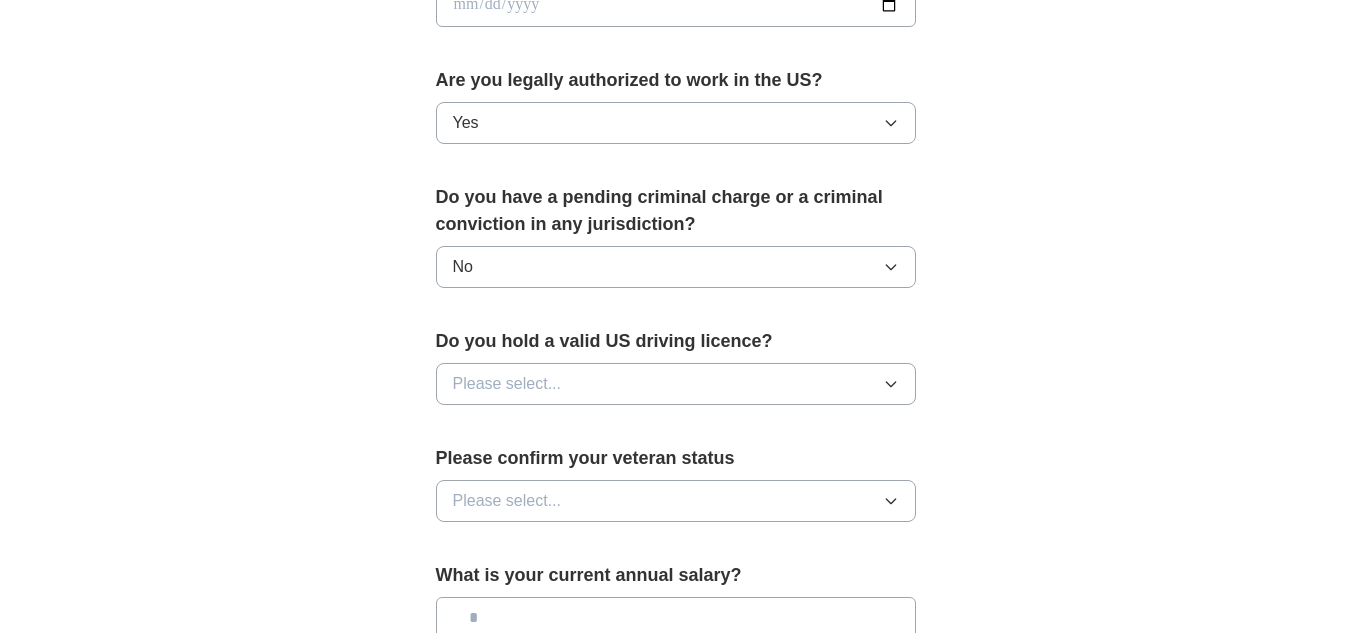 click on "Please select..." at bounding box center [676, 384] 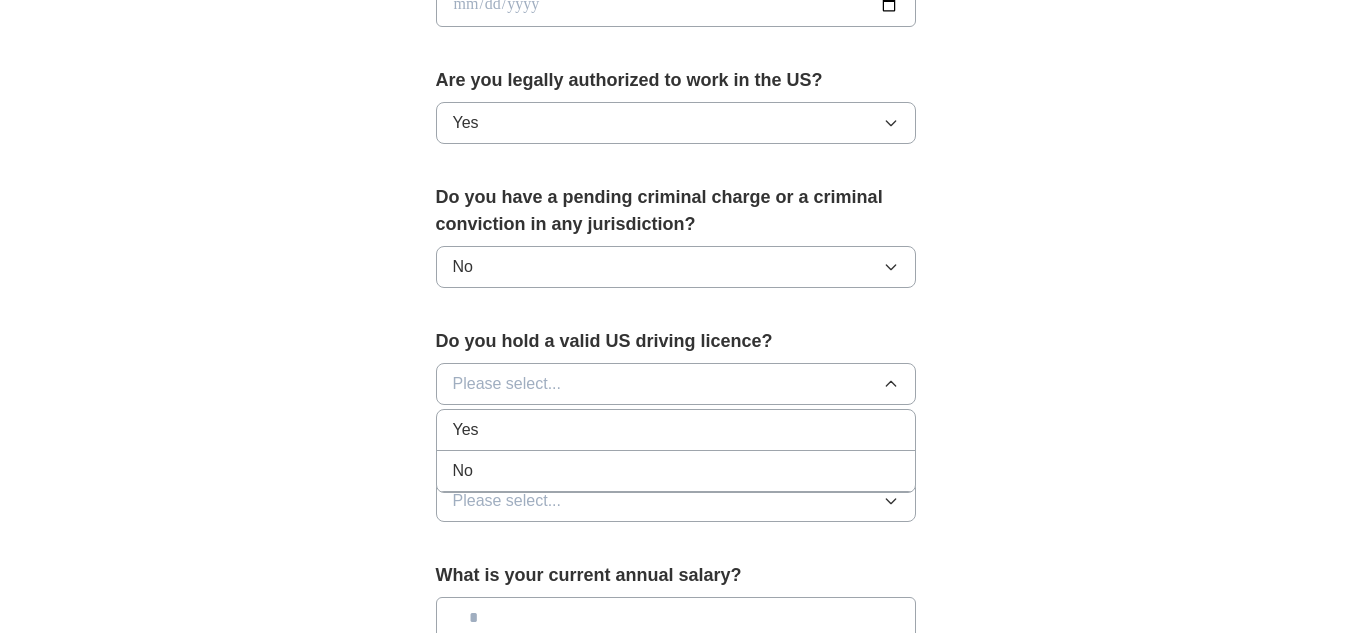 click on "Yes" at bounding box center [676, 430] 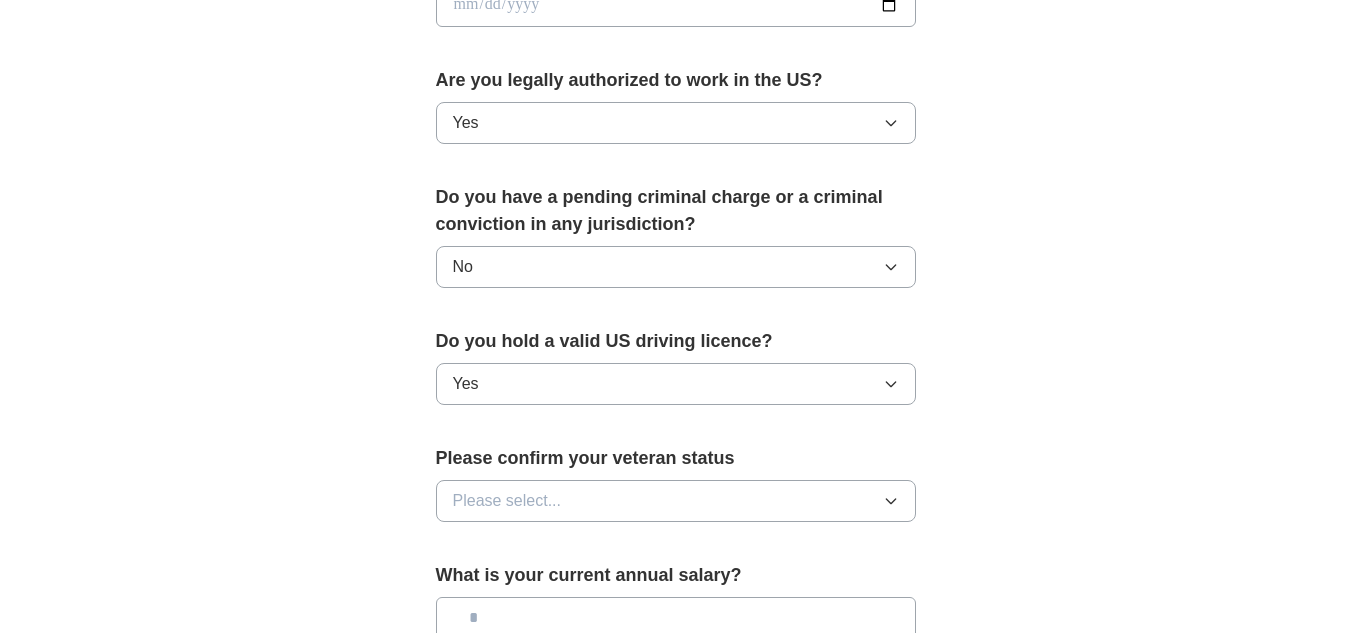 click on "Please select..." at bounding box center (676, 501) 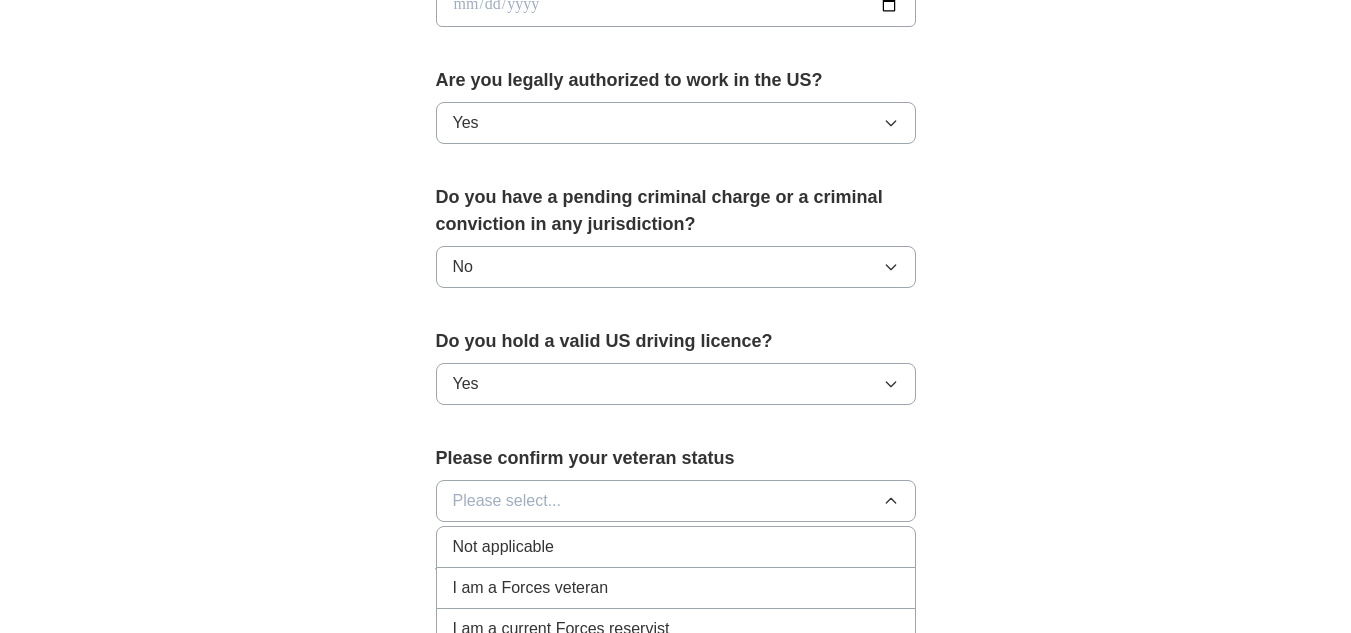click on "Not applicable" at bounding box center (676, 547) 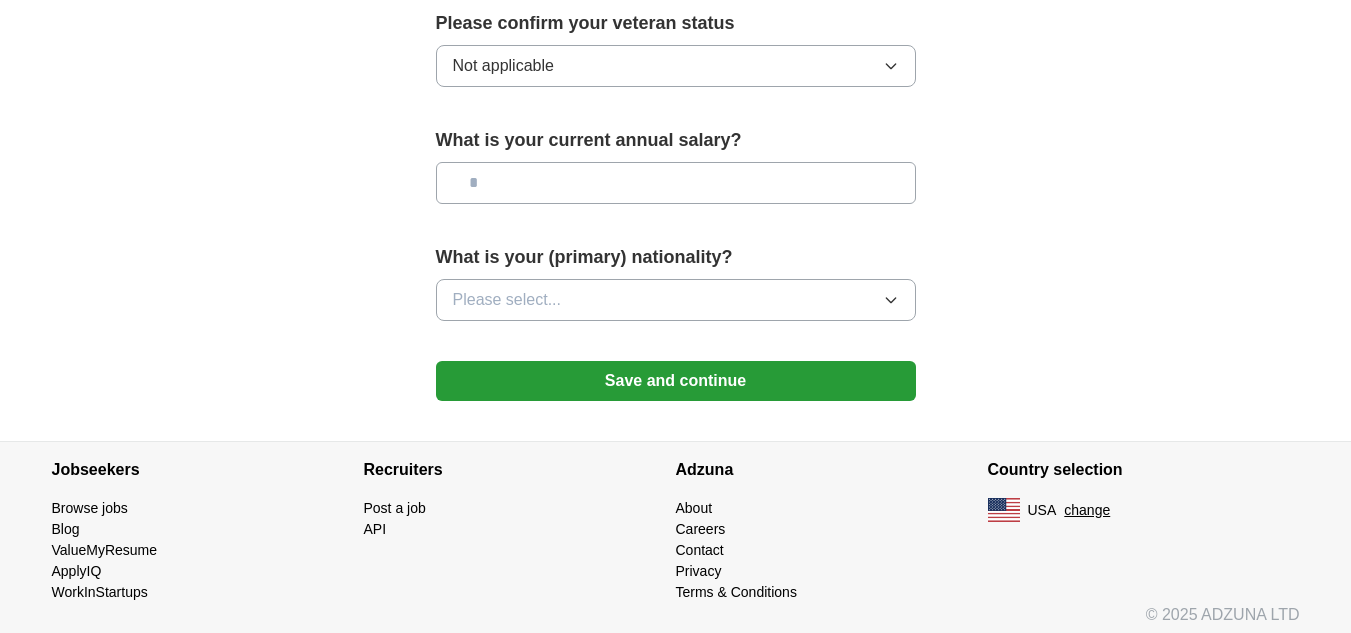 scroll, scrollTop: 1417, scrollLeft: 0, axis: vertical 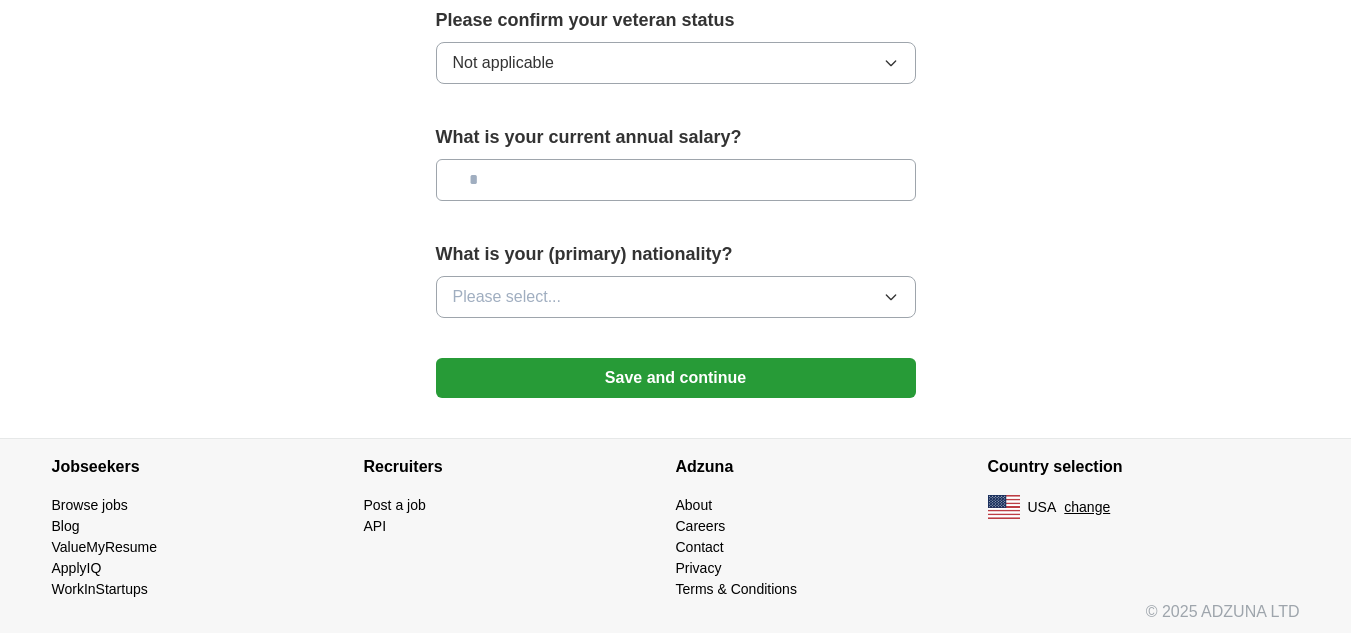 click at bounding box center [676, 180] 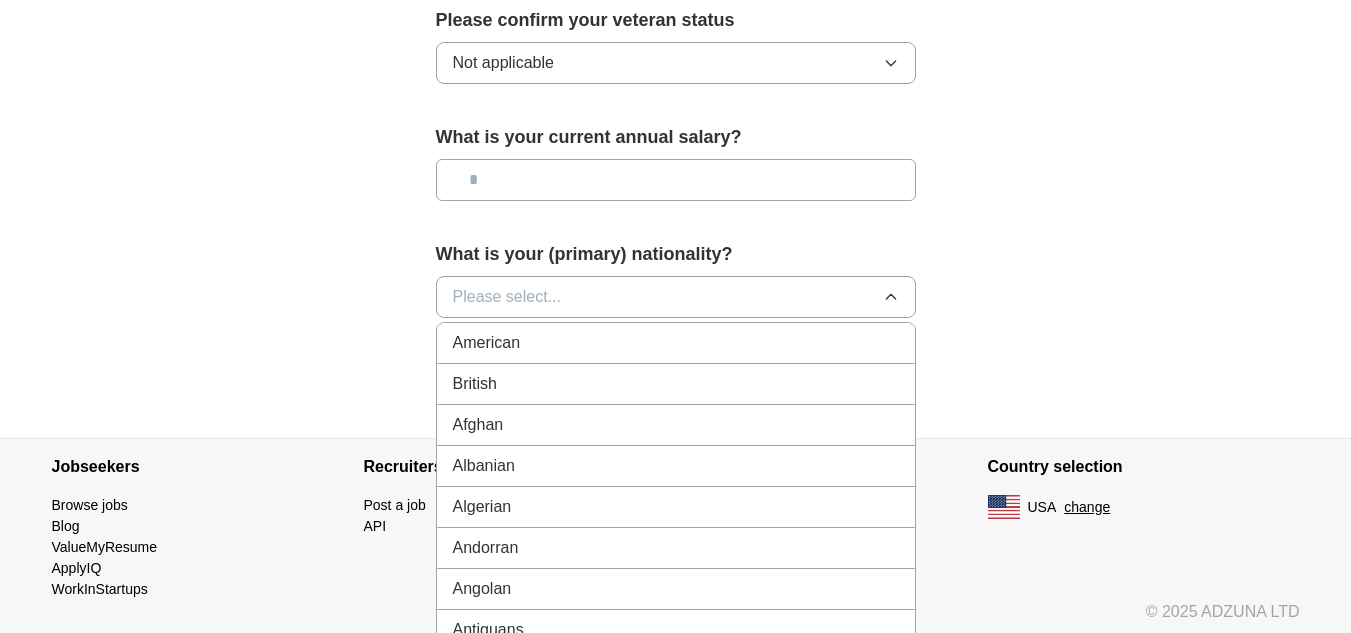 click on "American" at bounding box center [676, 343] 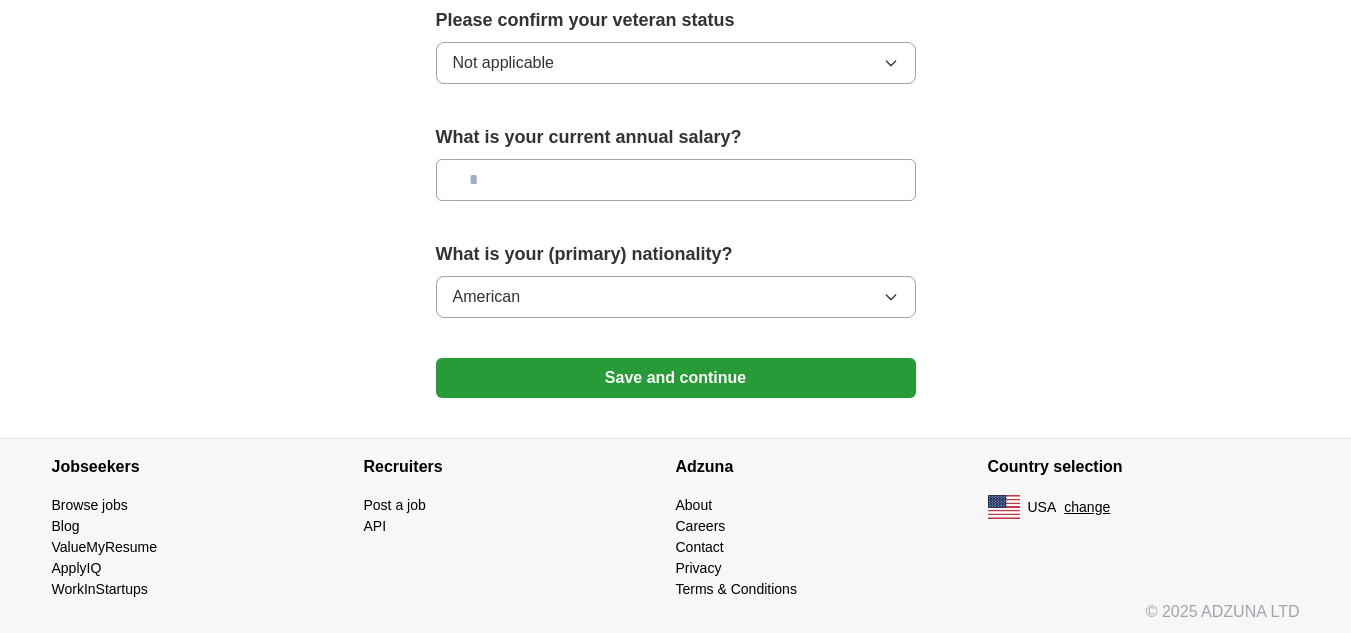 click at bounding box center [676, 180] 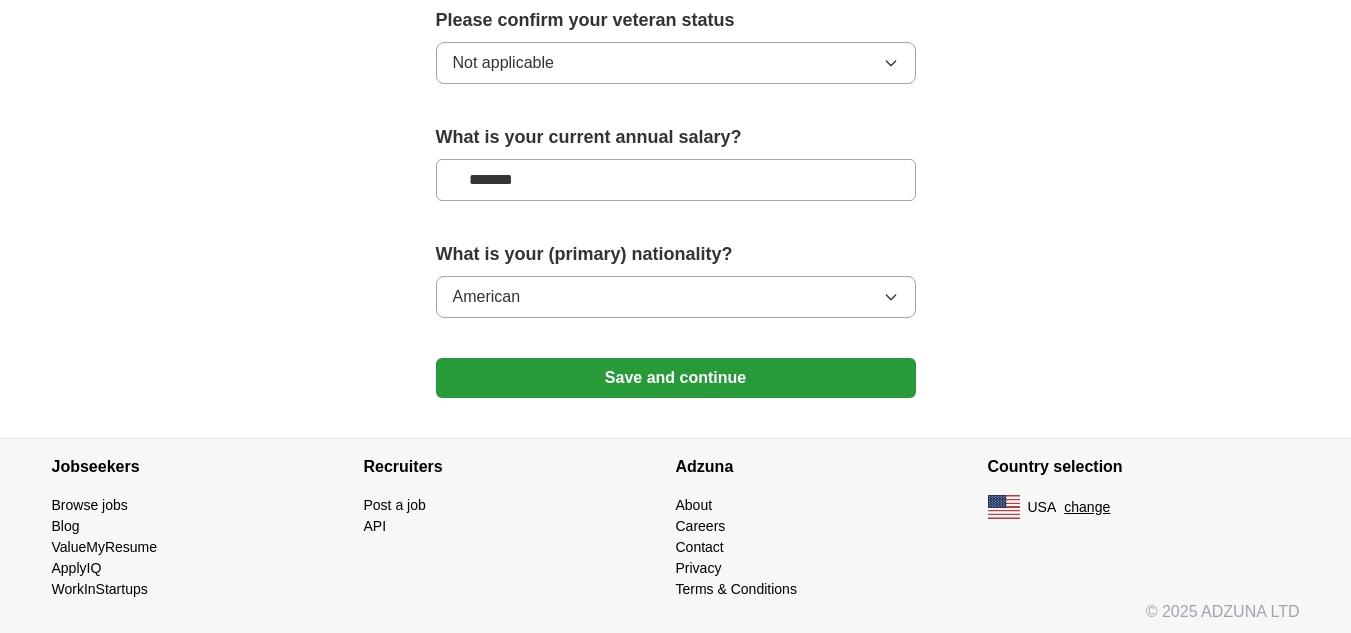 type on "*******" 